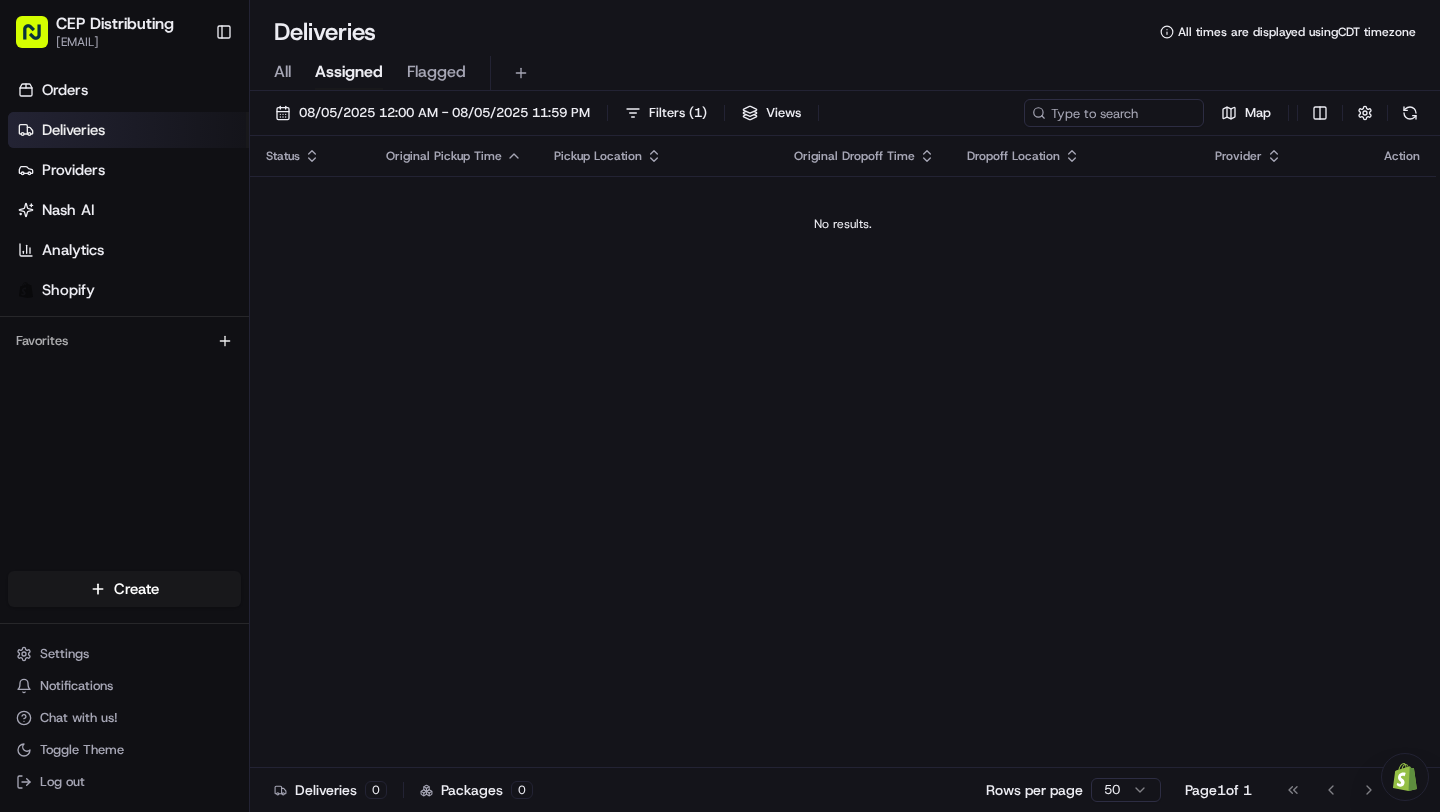scroll, scrollTop: 0, scrollLeft: 0, axis: both 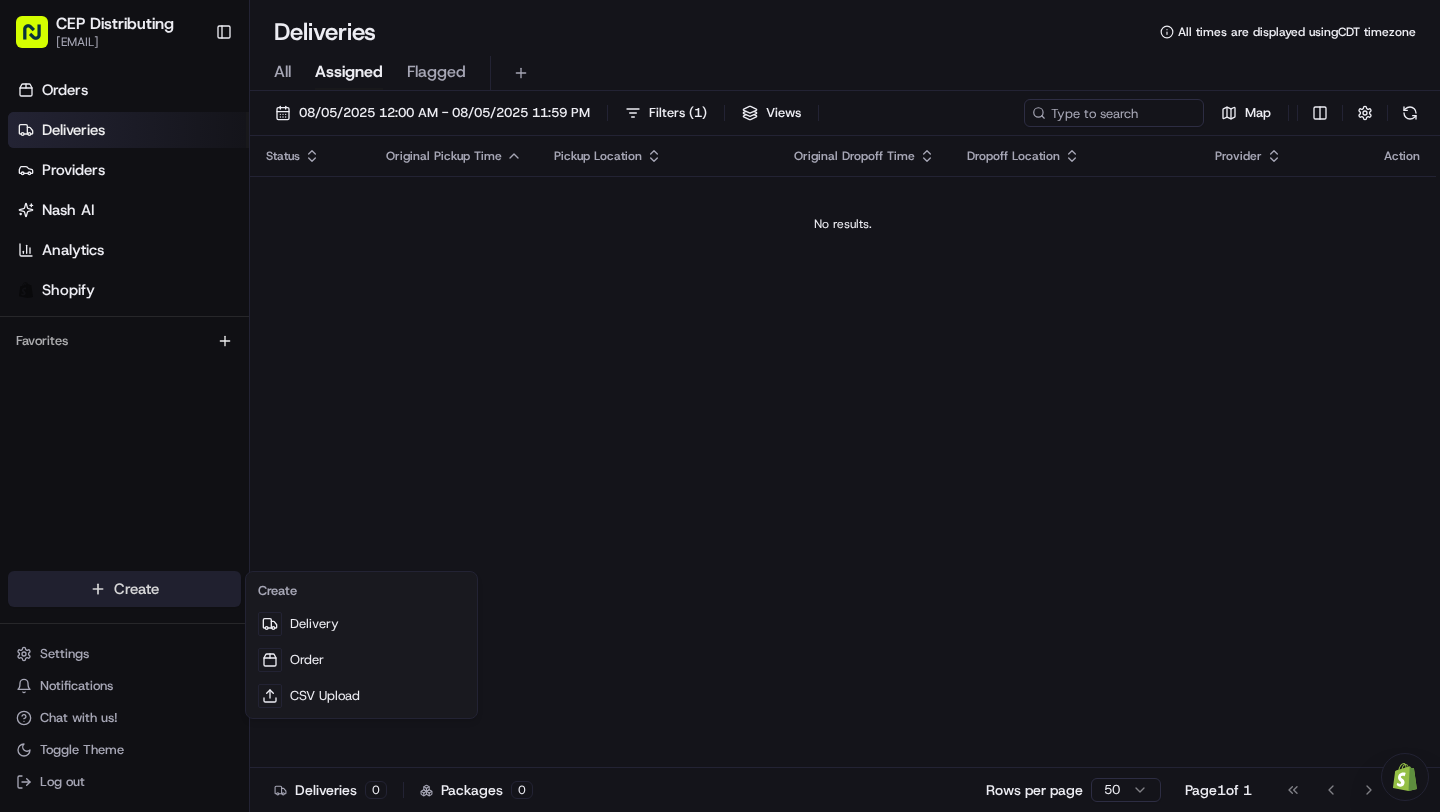 click on "CEP Distributing [EMAIL] Toggle Sidebar Orders Deliveries Providers Nash AI Analytics Shopify Favorites Main Menu Members & Organization Organization Users Roles Preferences Customization Tracking Orchestration Automations Locations Pickup Locations Dropoff Locations Billing Billing Refund Requests Integrations Notification Triggers Webhooks API Keys Request Logs Create Settings Notifications Chat with us! Toggle Theme Log out Need help with your Shopify Onboarding? Reach out to Support by clicking this button! Deliveries All times are displayed using CDT timezone All Assigned Flagged 08/05/2025 12:00 AM - 08/05/2025 11:59 PM Filters ( 1 ) Views Map Status Original Pickup Time Pickup Location Original Dropoff Time Dropoff Location Provider Action No results. Deliveries 0 Packages 0 Rows per page 50 Page 1 of 1 Go to first page Go to previous page Go to next page Go to last page
Create Delivery Order CSV Upload" at bounding box center (720, 406) 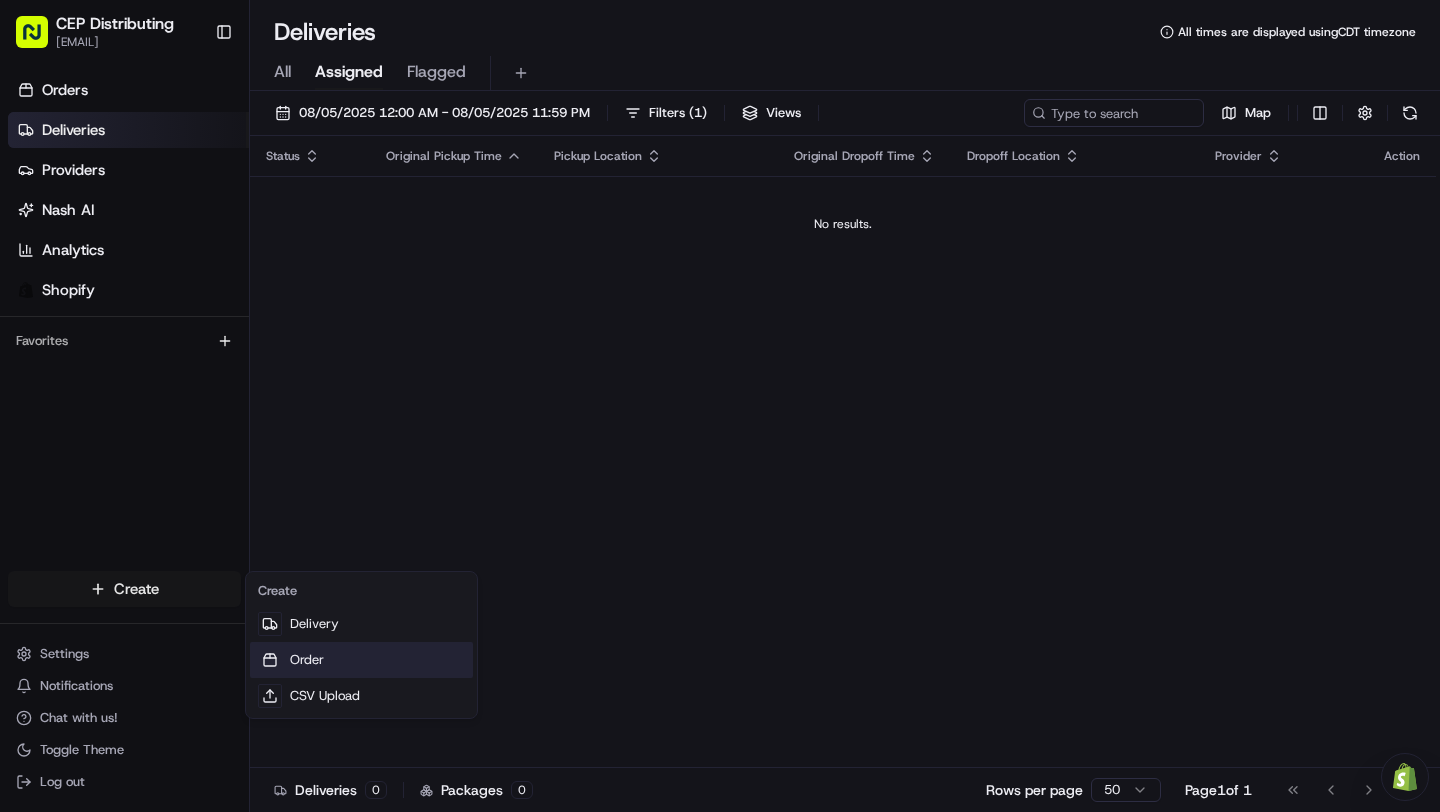 click on "Order" at bounding box center (361, 660) 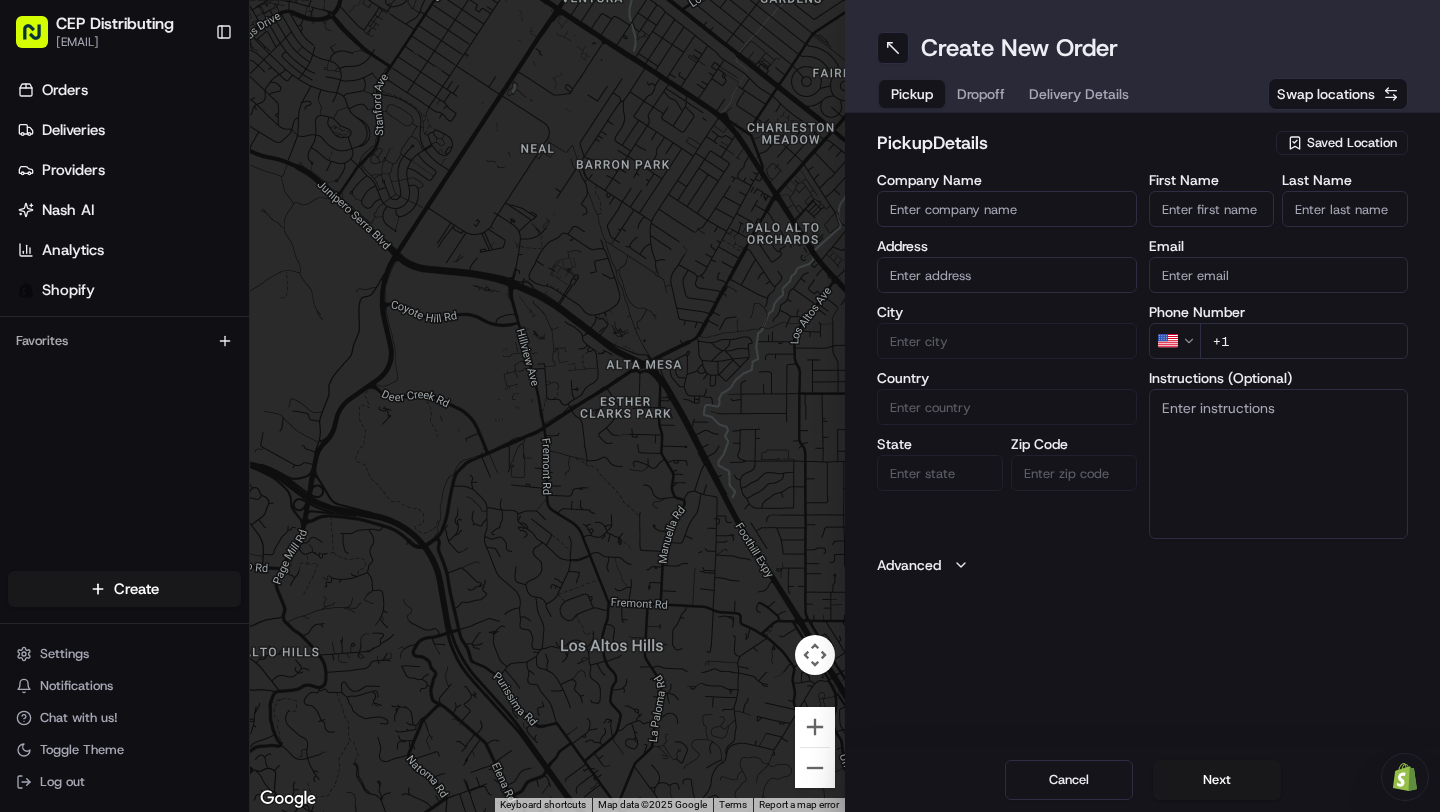 click on "Company Name" at bounding box center [1007, 209] 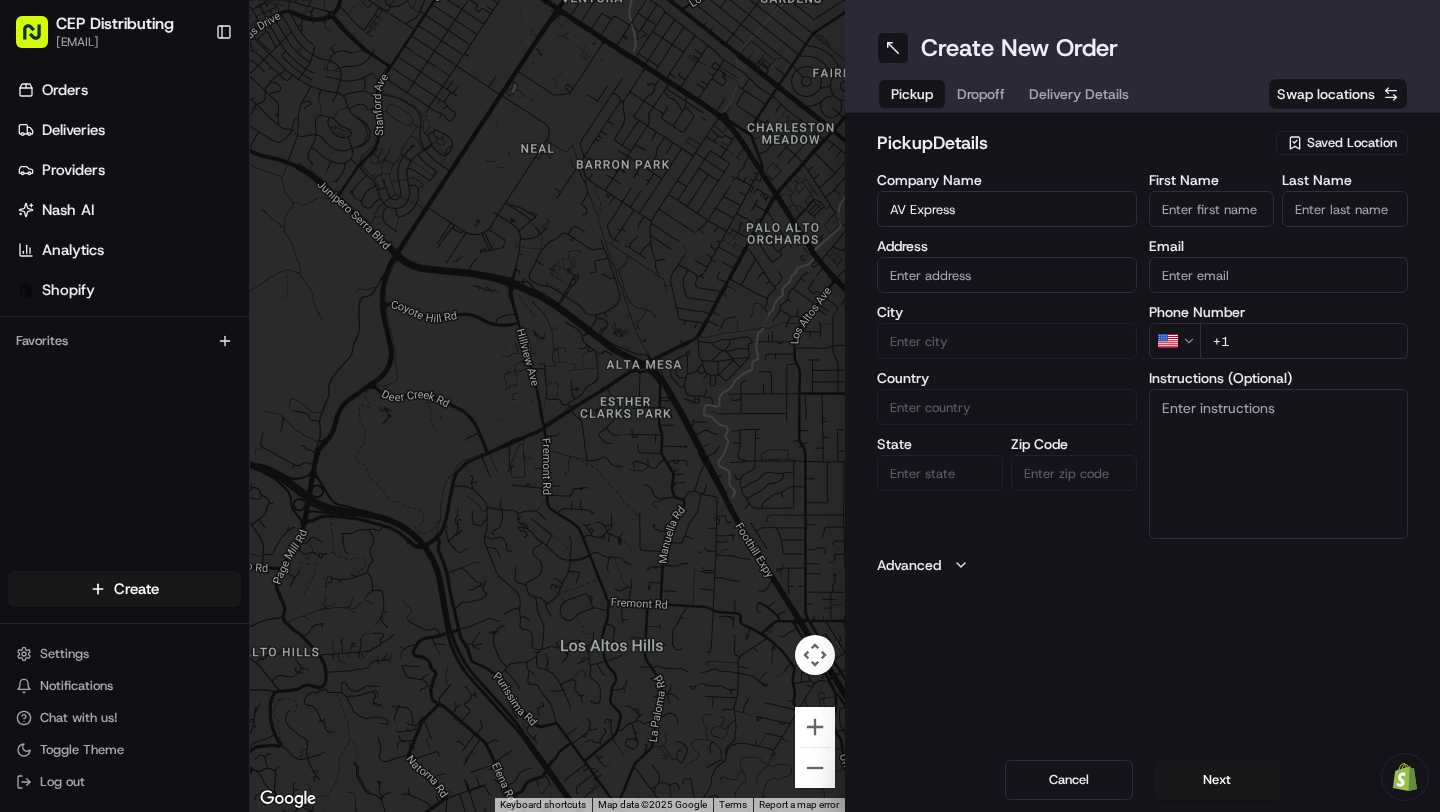 click at bounding box center (1007, 275) 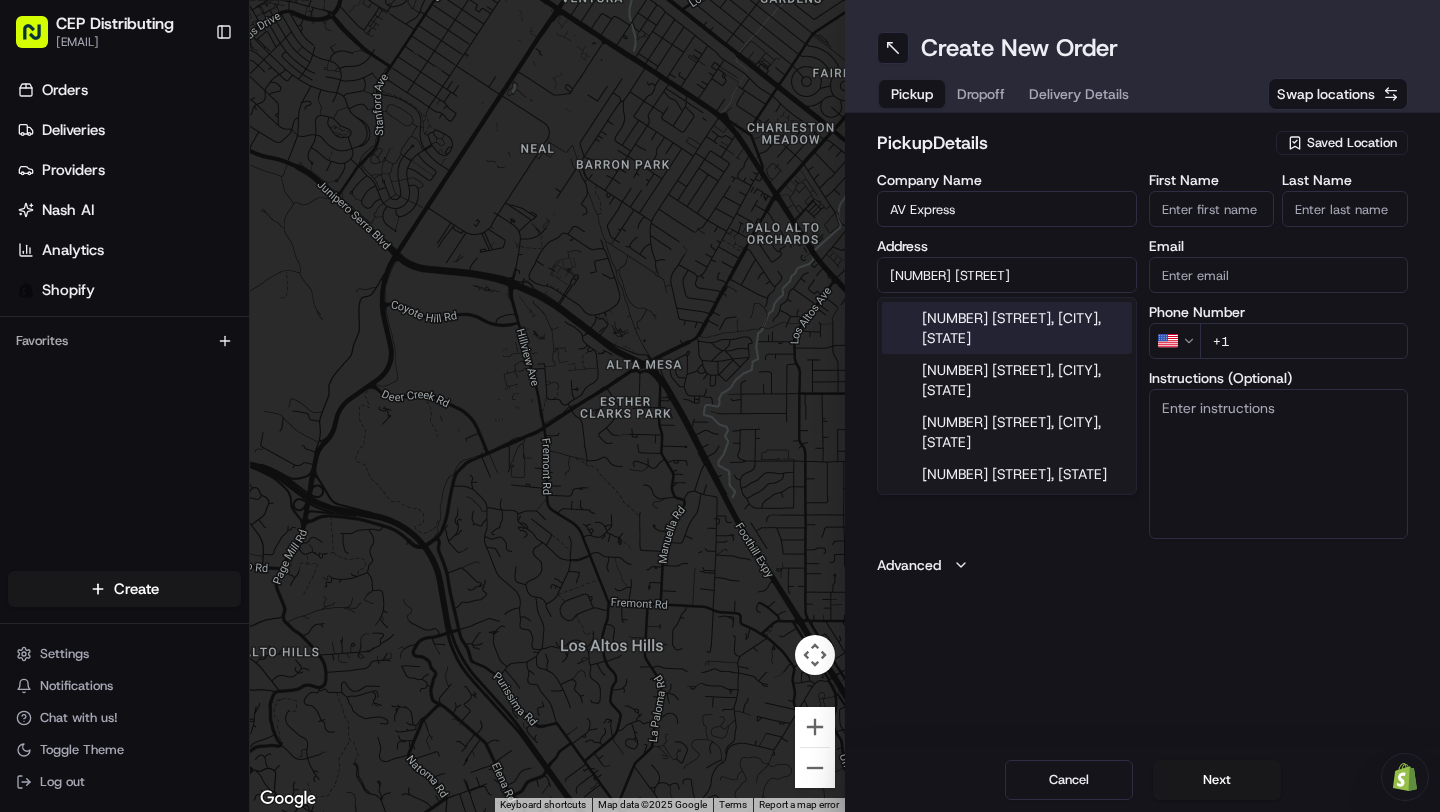 click on "[NUMBER] [STREET], [CITY], [STATE]" at bounding box center (1007, 328) 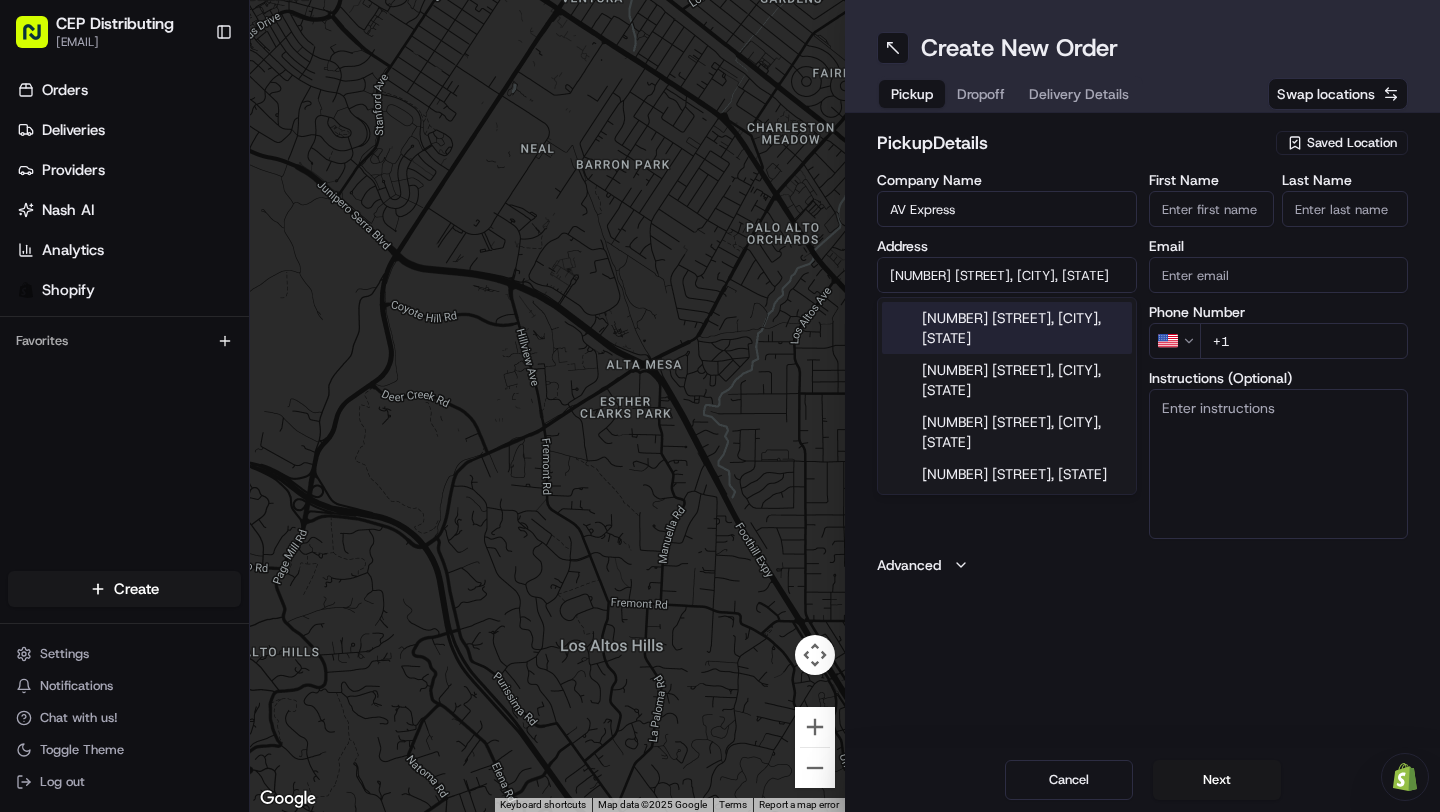 type on "[NUMBER] [STREET], [CITY], [STATE] [POSTAL_CODE], [COUNTRY]" 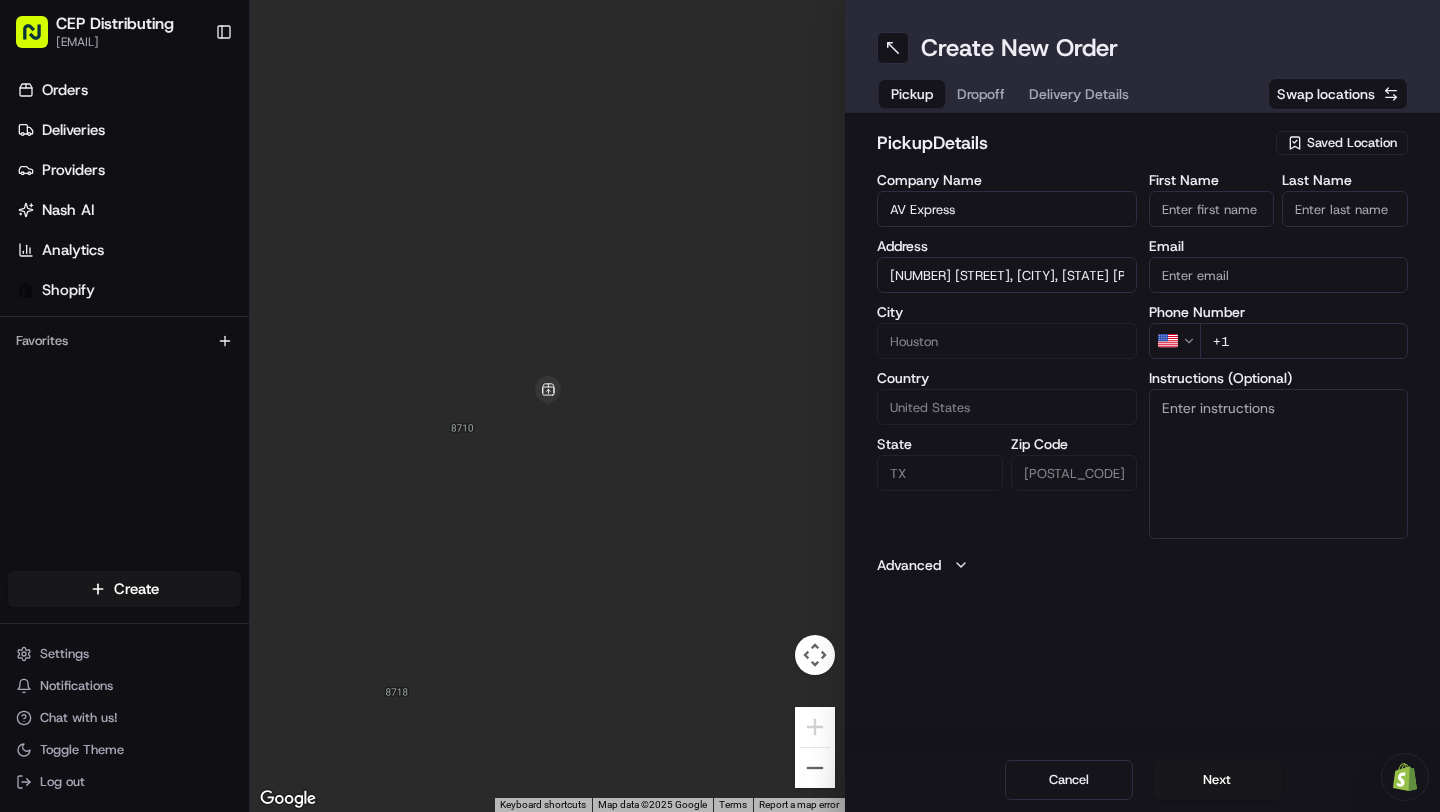 type on "[NUMBER] [STREET], [CITY], [STATE] [POSTAL_CODE], [COUNTRY]" 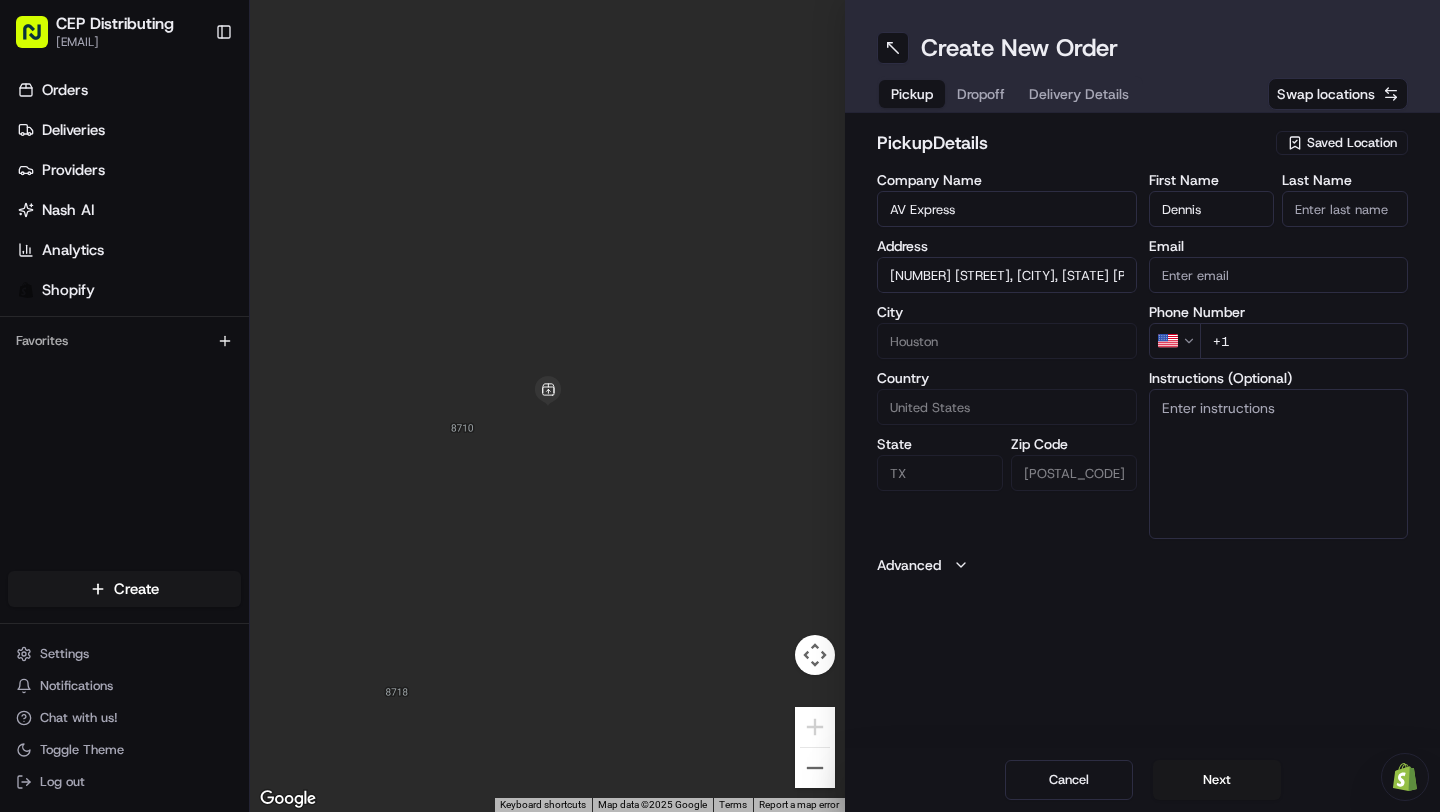 type on "Dennis" 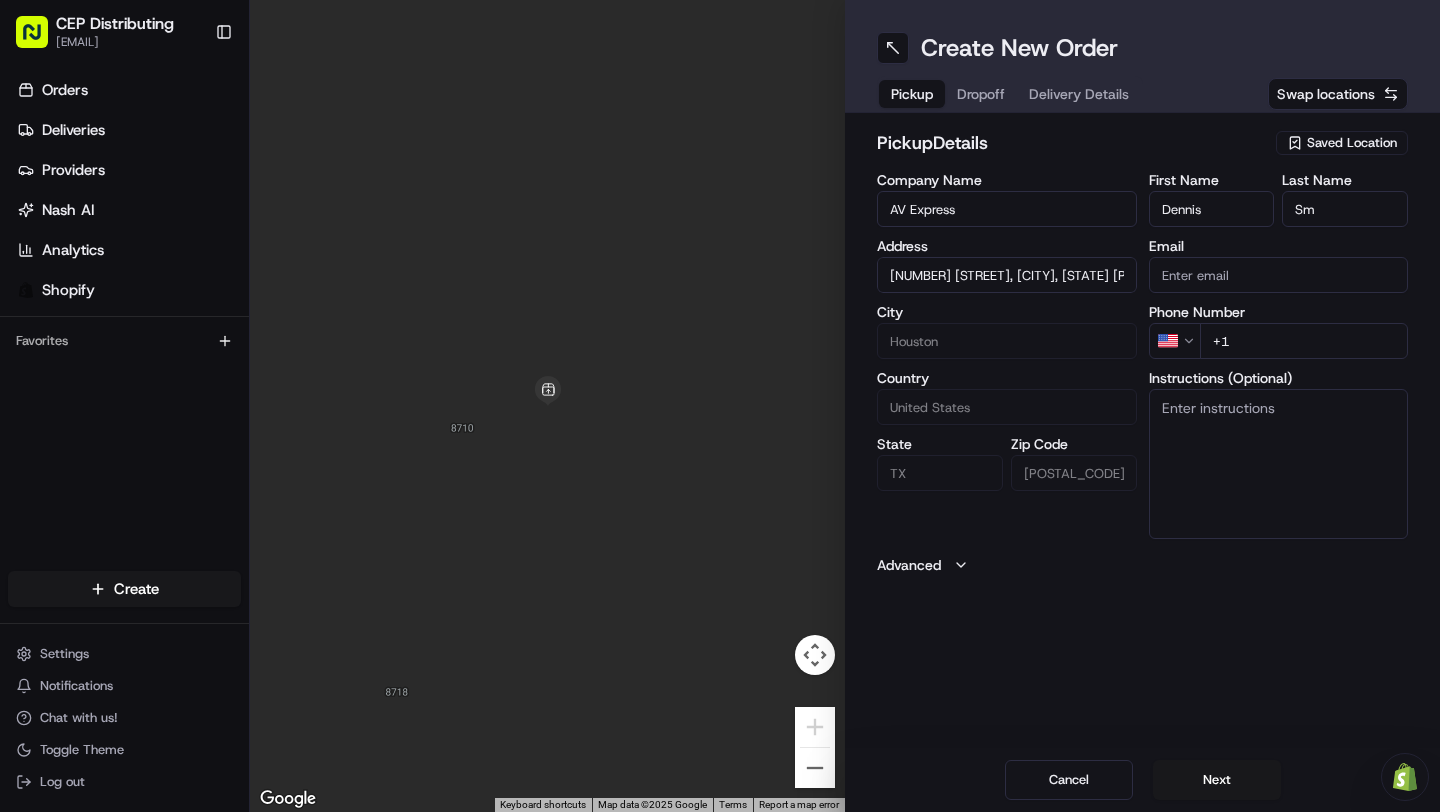 type on "S" 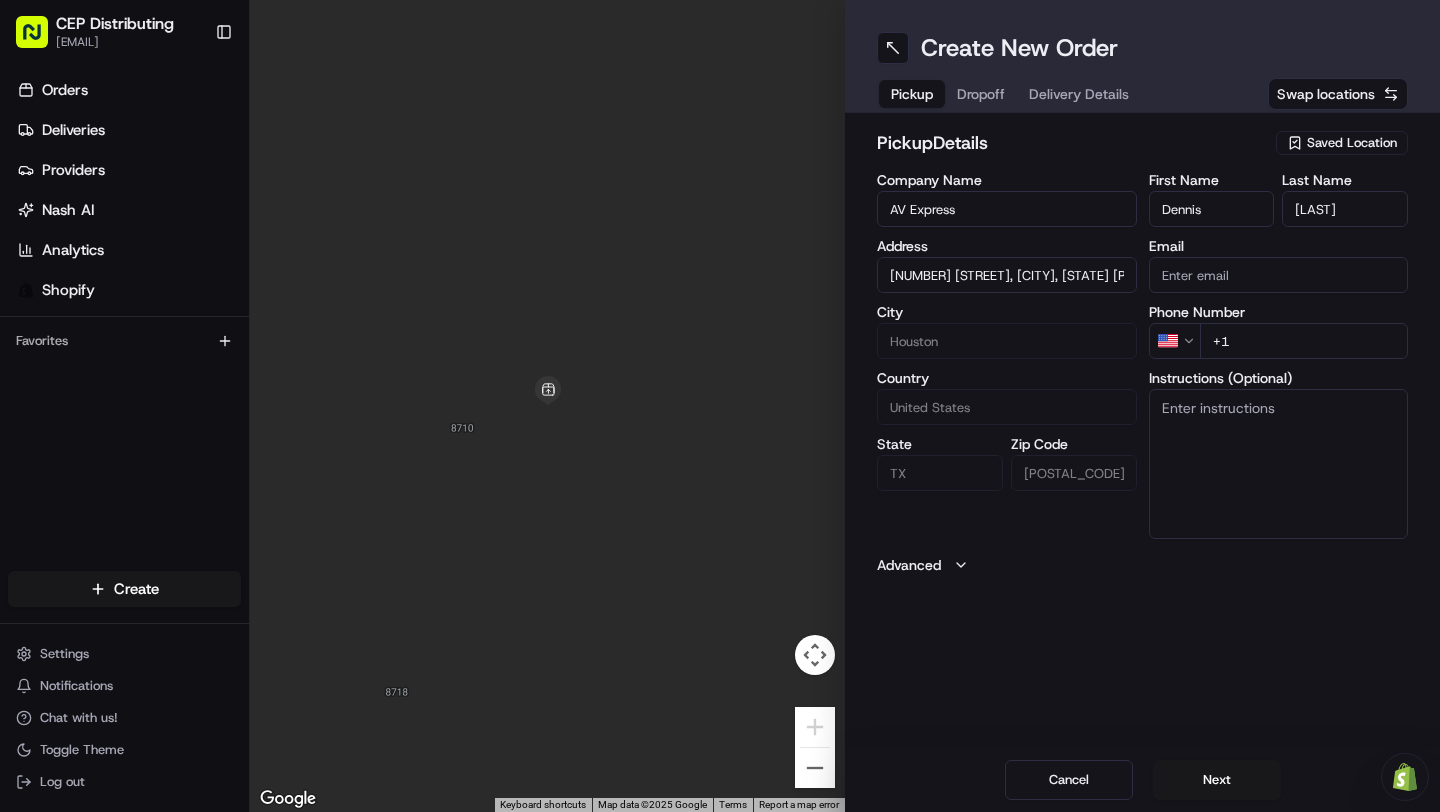 type on "[LAST]" 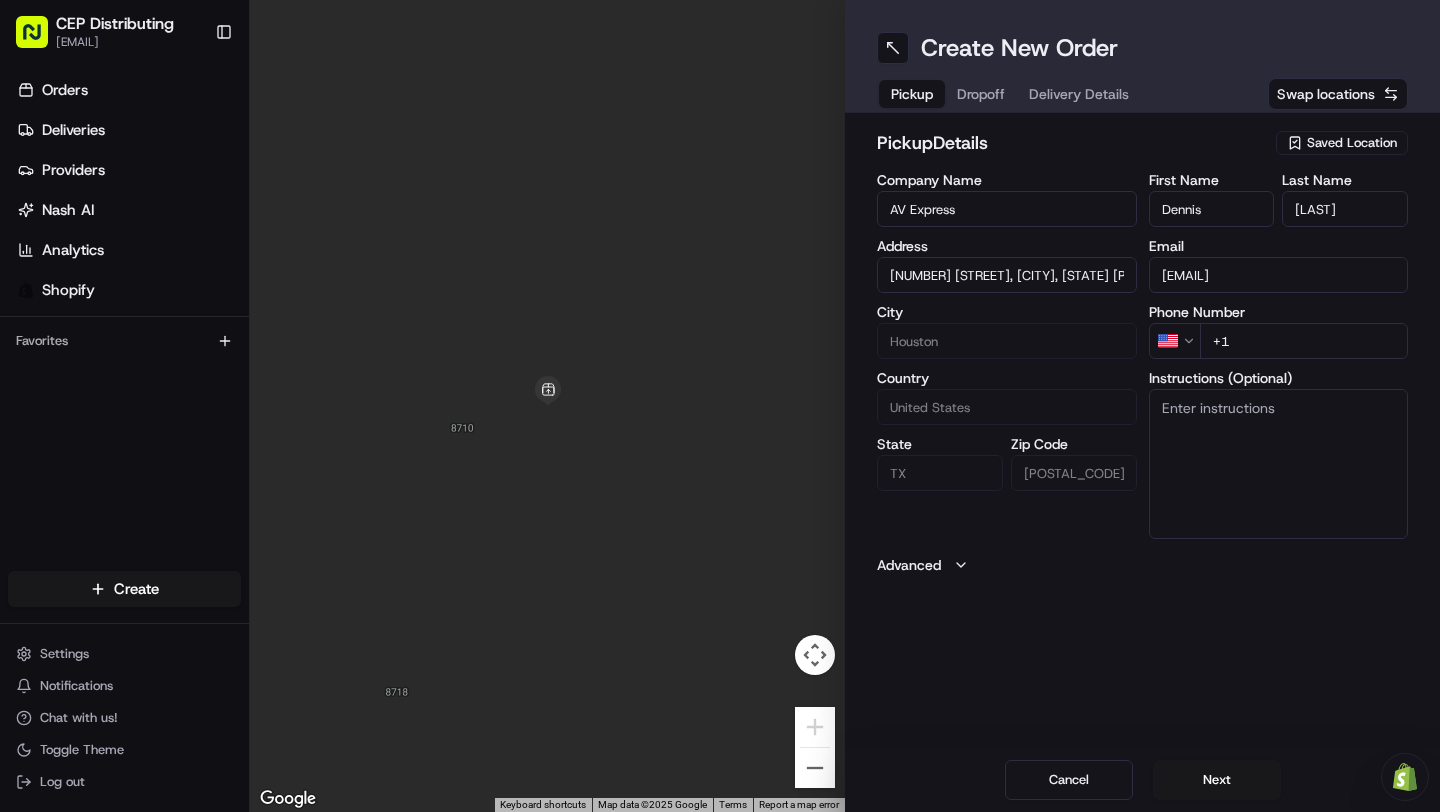 click on "+1" at bounding box center [1304, 341] 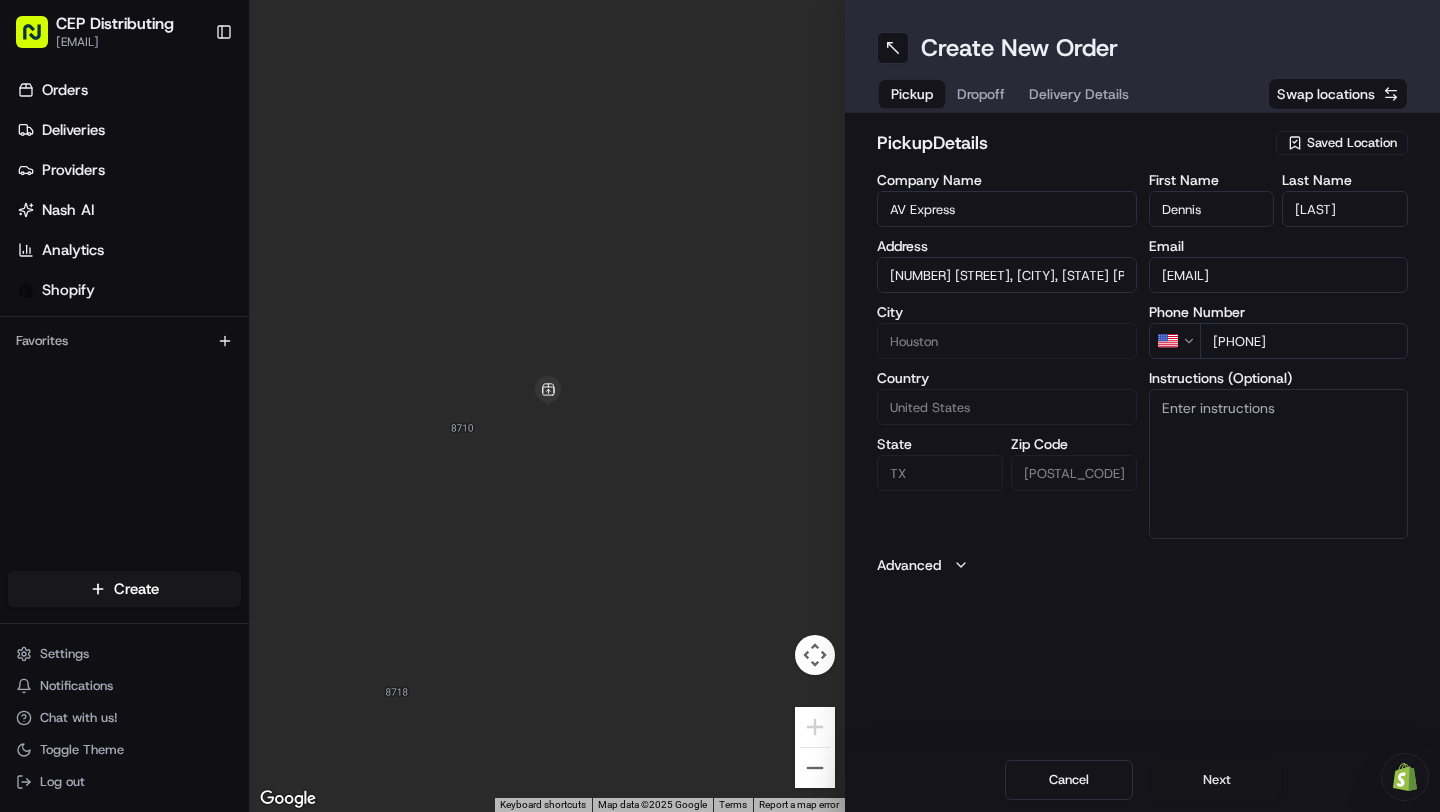 type on "[PHONE]" 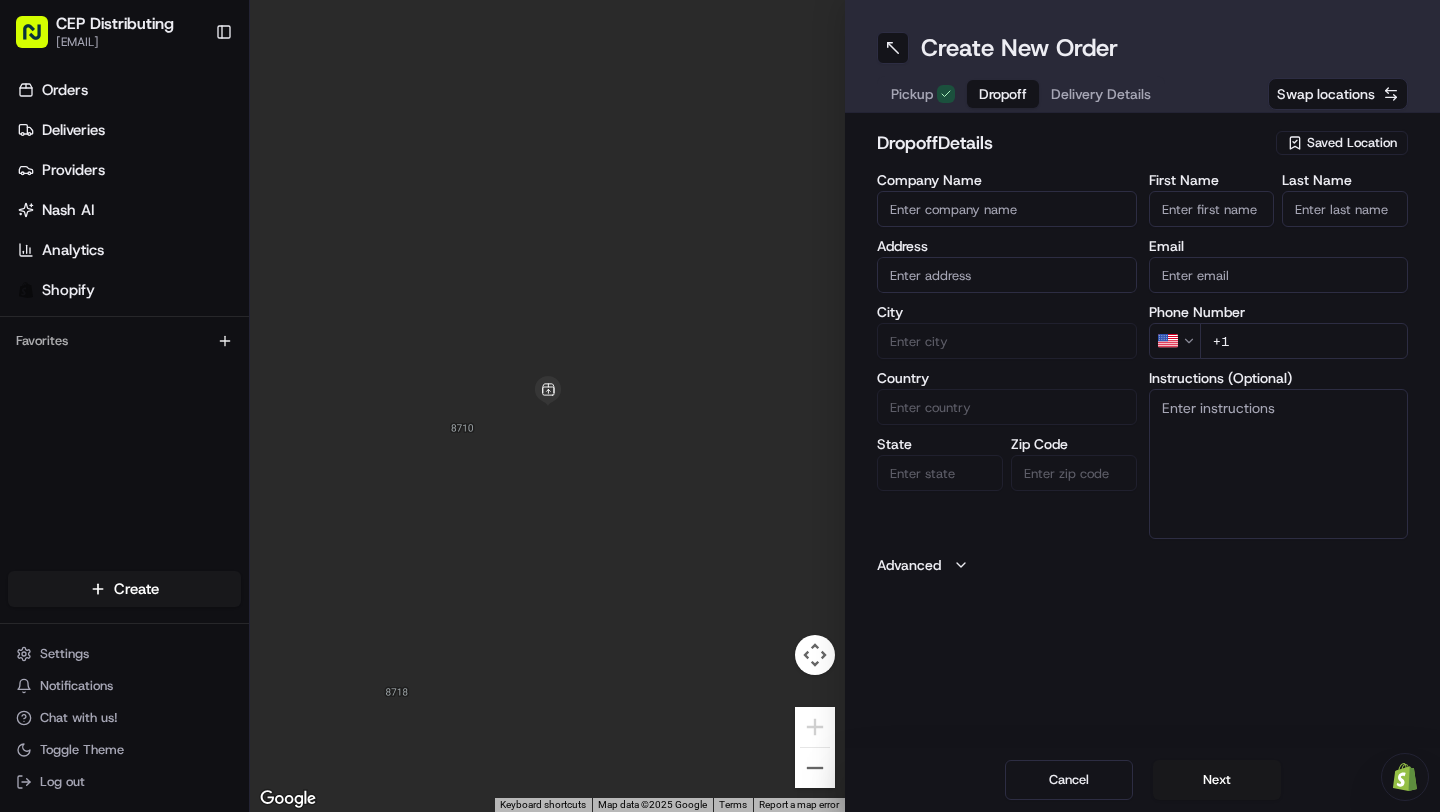 click on "Company Name" at bounding box center (1007, 209) 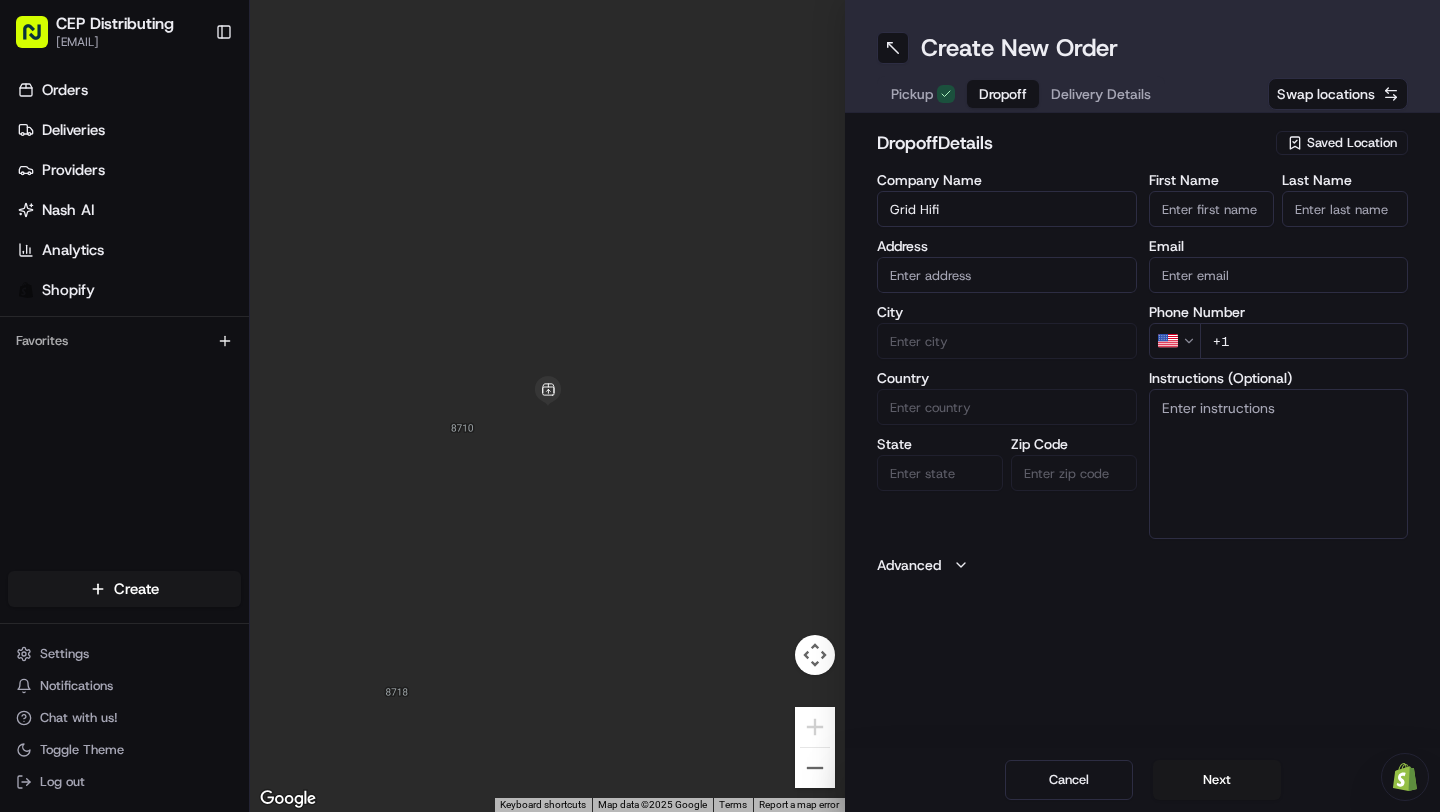 type on "Grid Hifi" 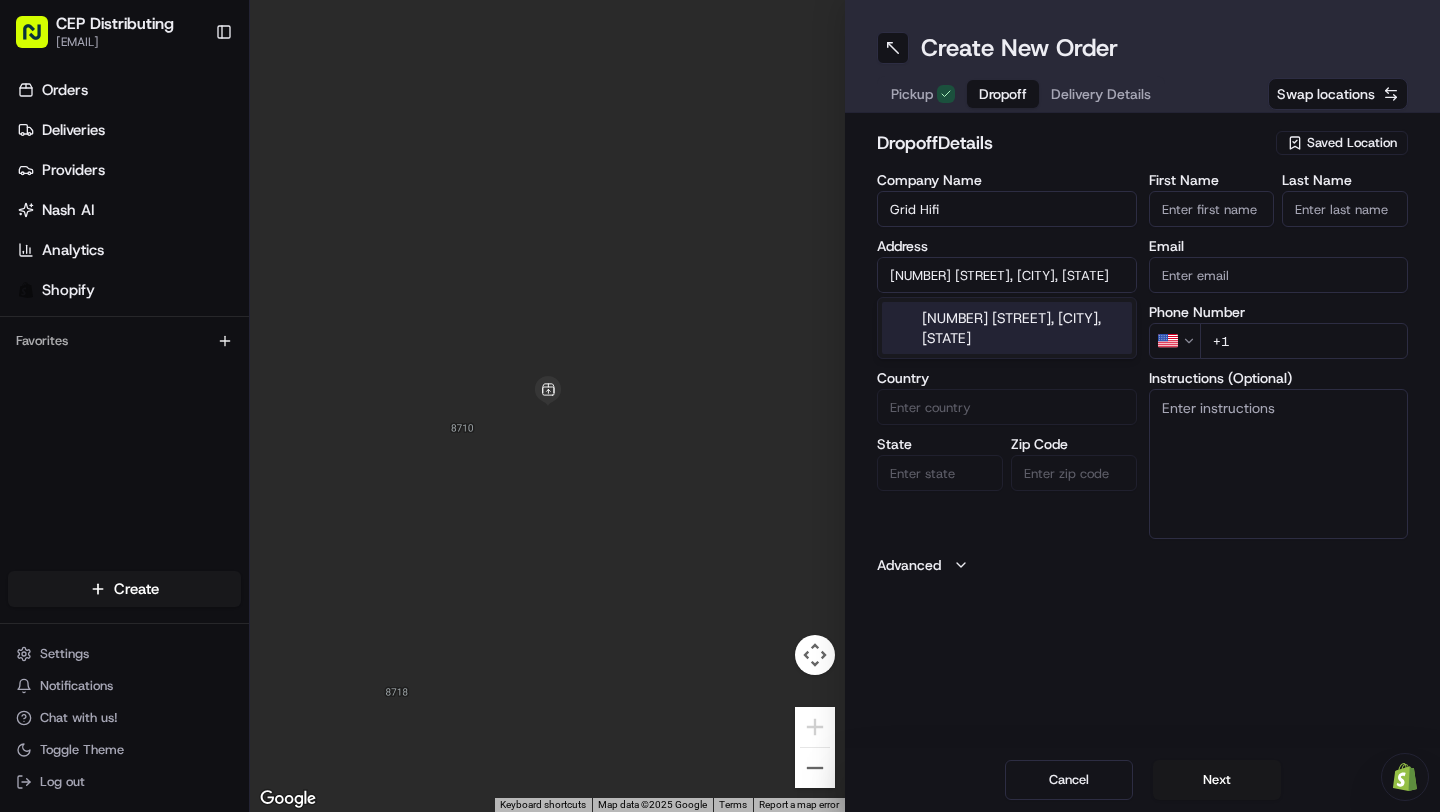 click on "[NUMBER] [STREET], [CITY], [STATE]" at bounding box center (1007, 328) 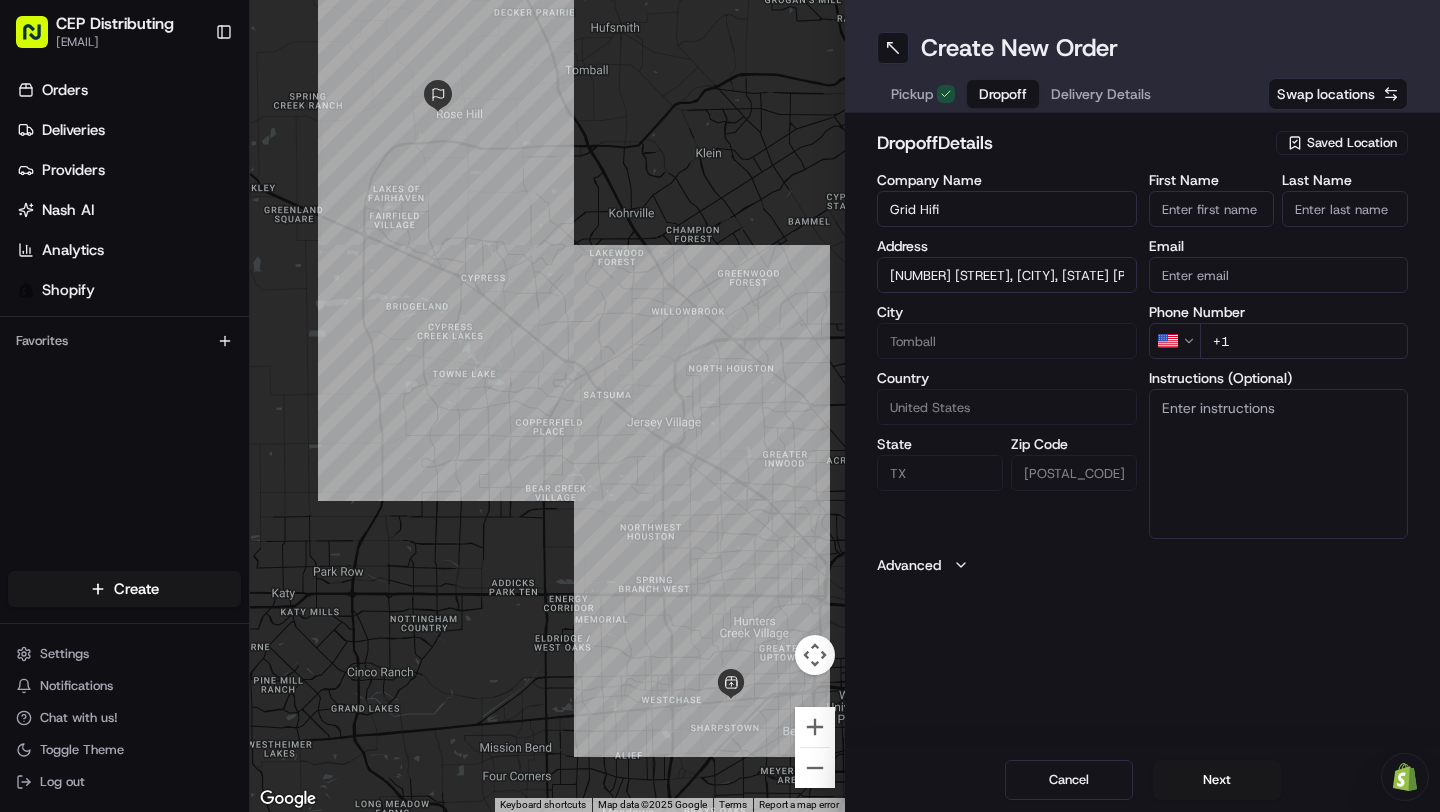 type on "[NUMBER] [STREET], [CITY], [STATE] [POSTAL_CODE], [COUNTRY]" 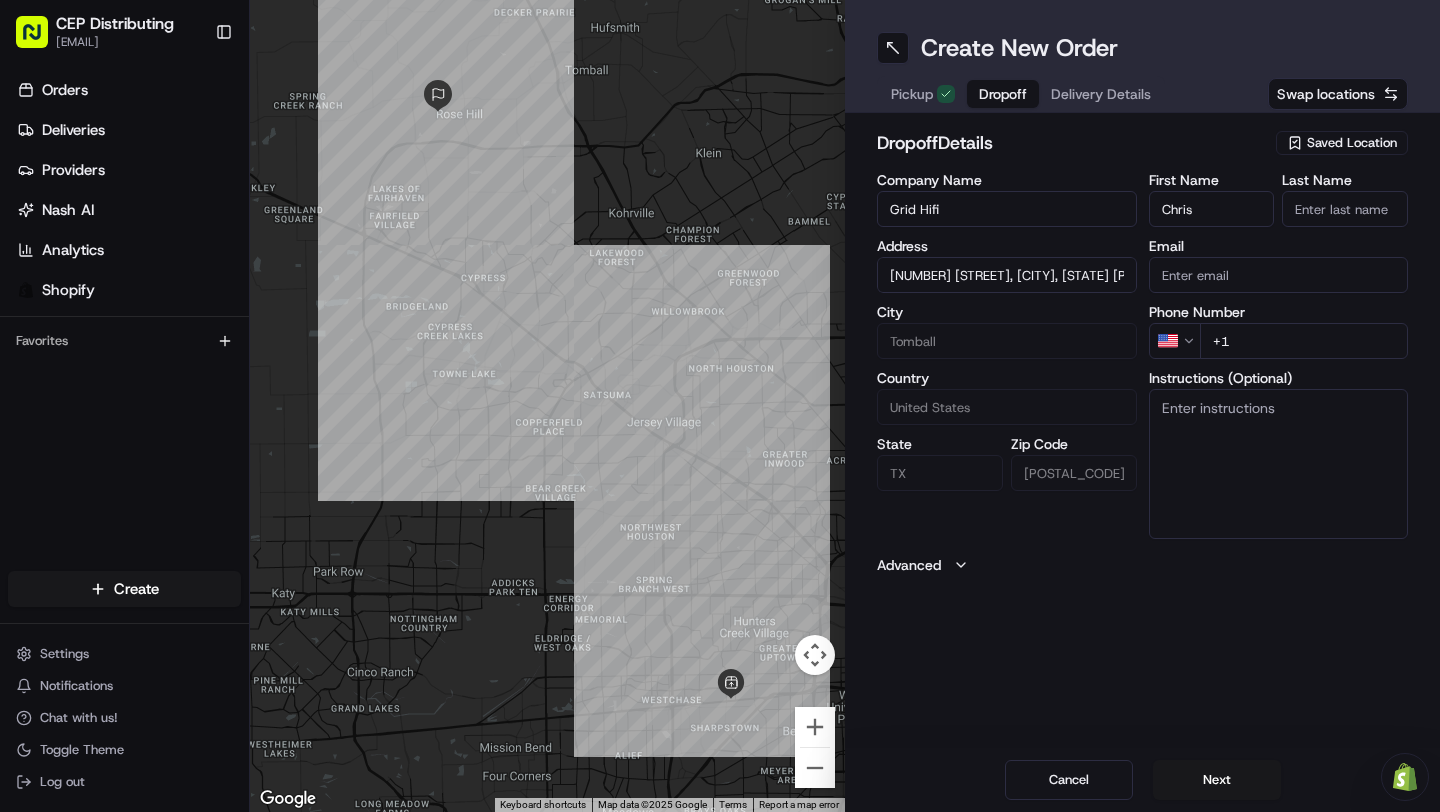 type on "Chris" 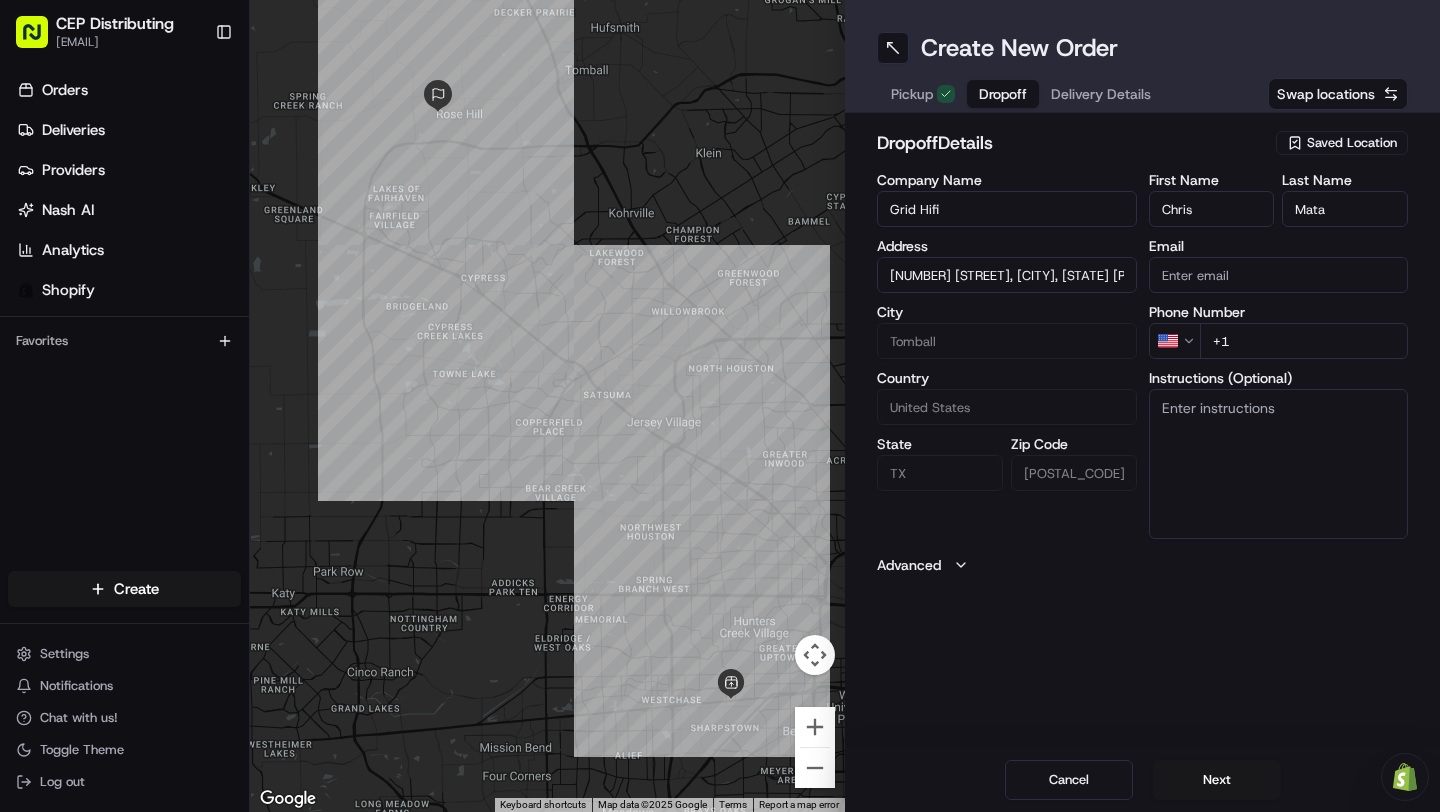 type on "Mata" 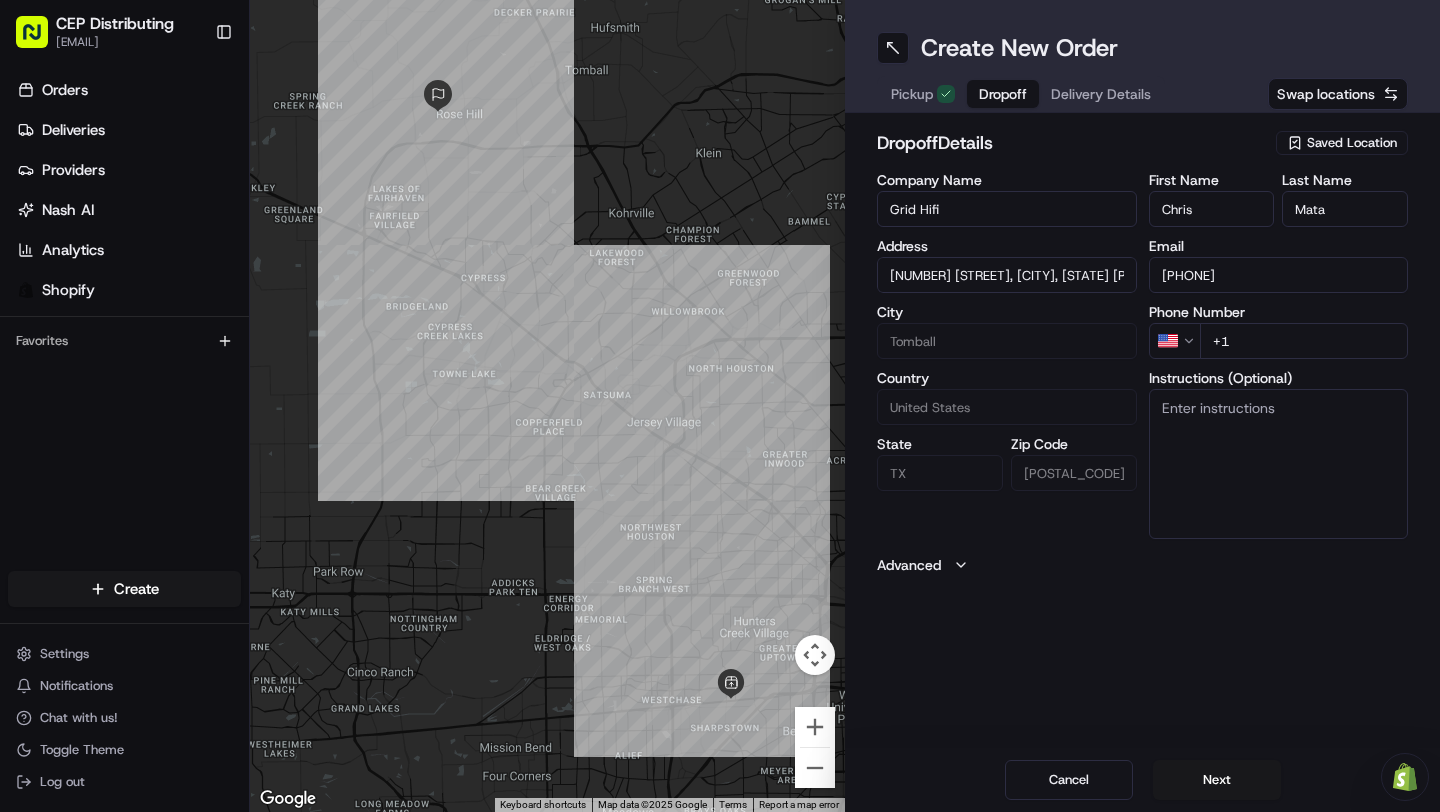 type on "[PHONE]" 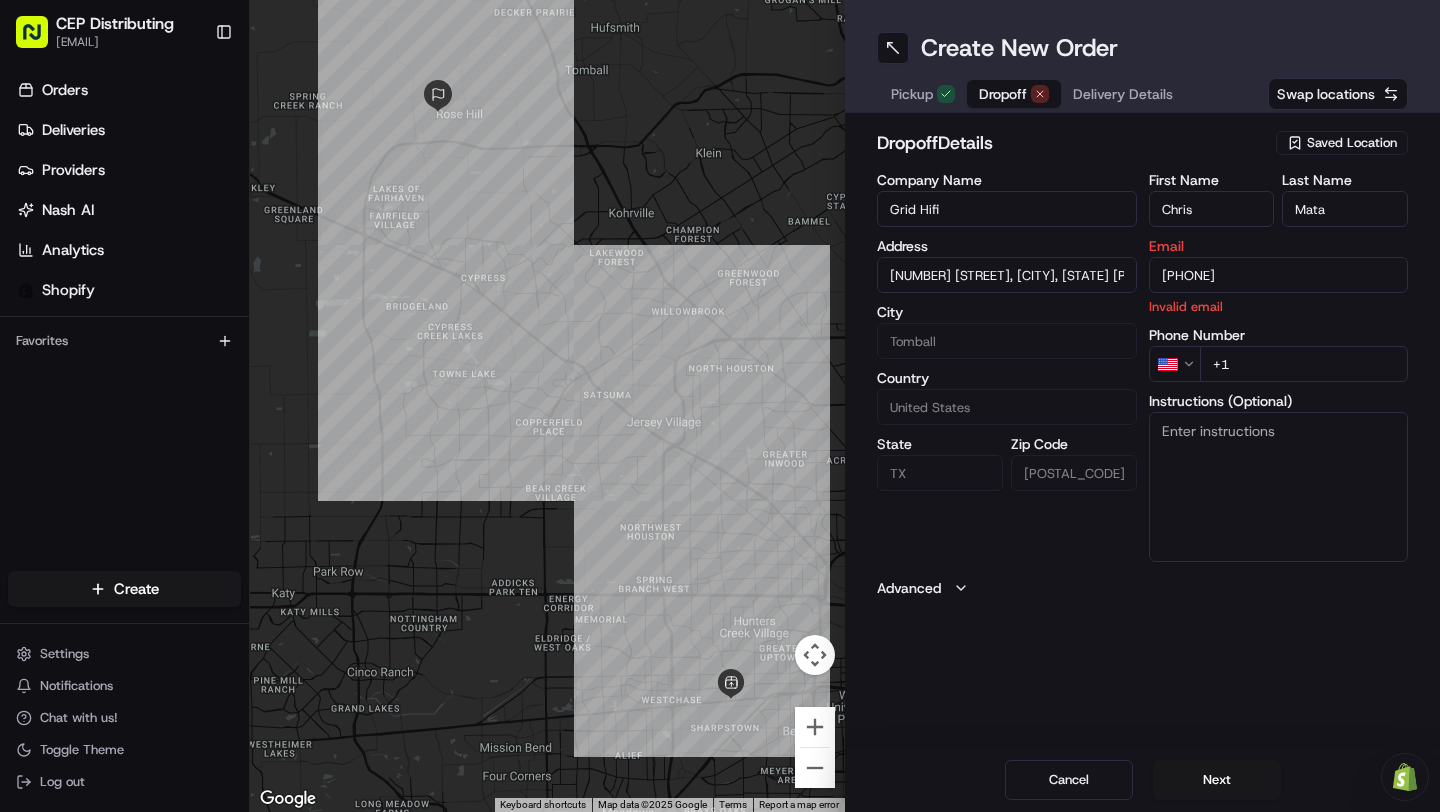 paste on "[PHONE]" 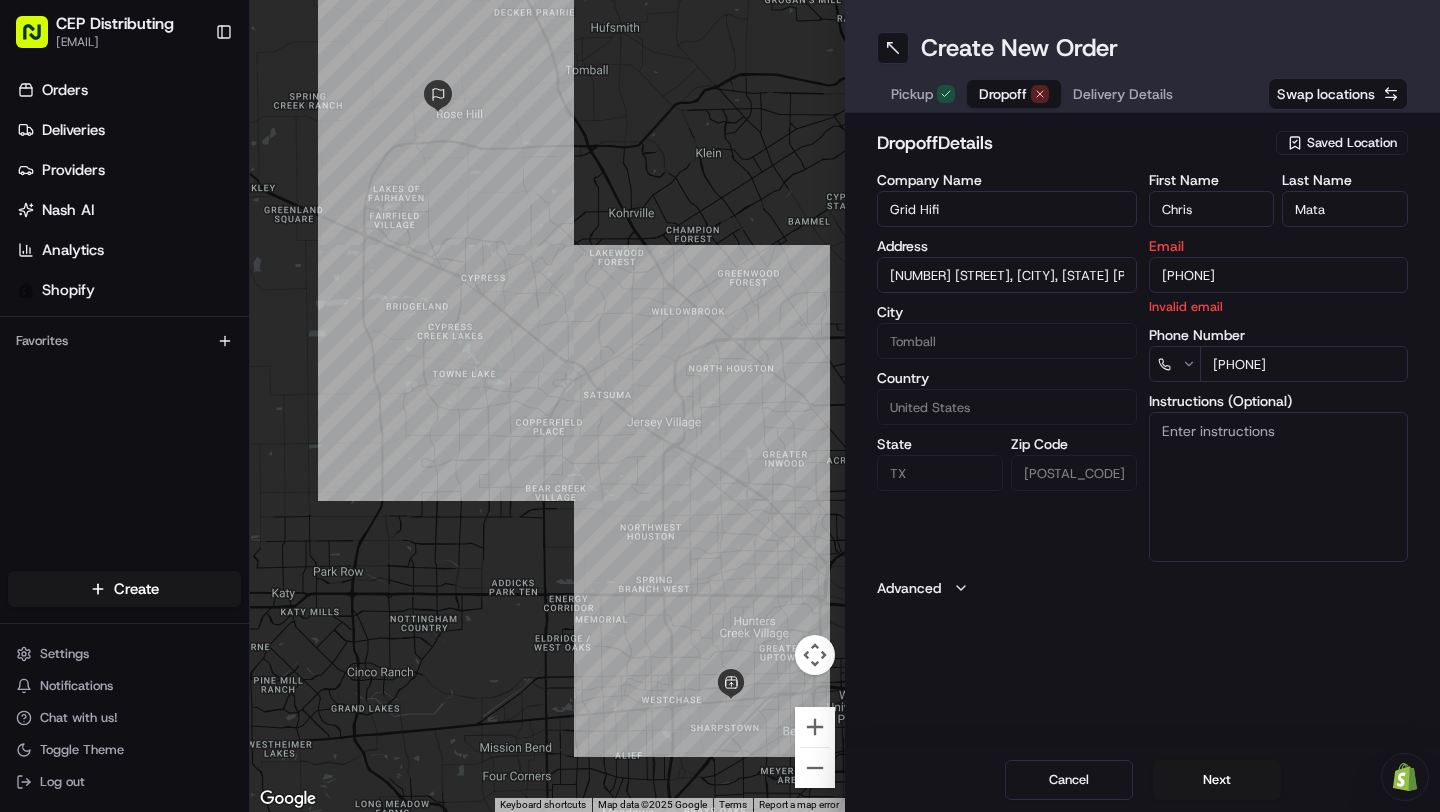 type on "[PHONE]" 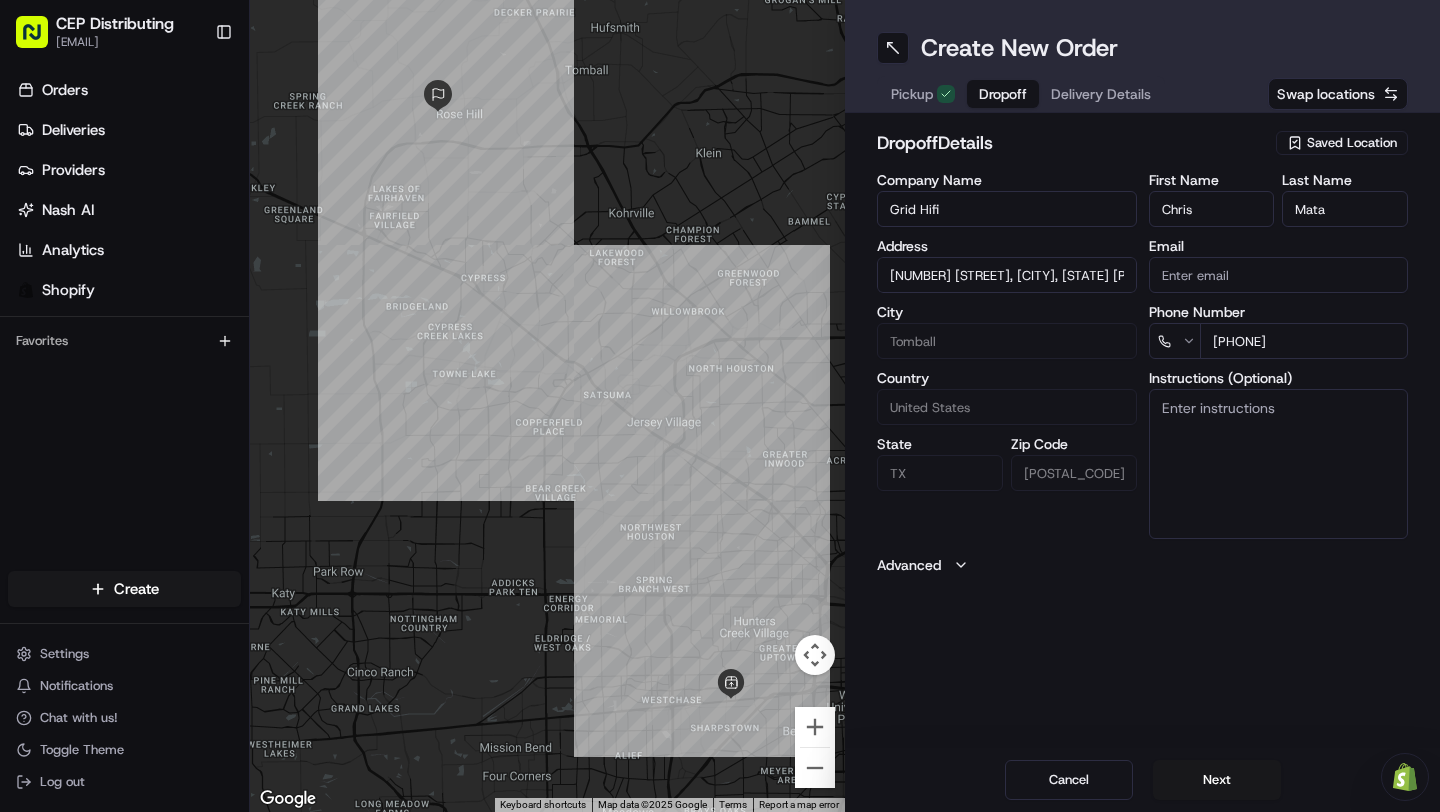 paste on "[EMAIL]" 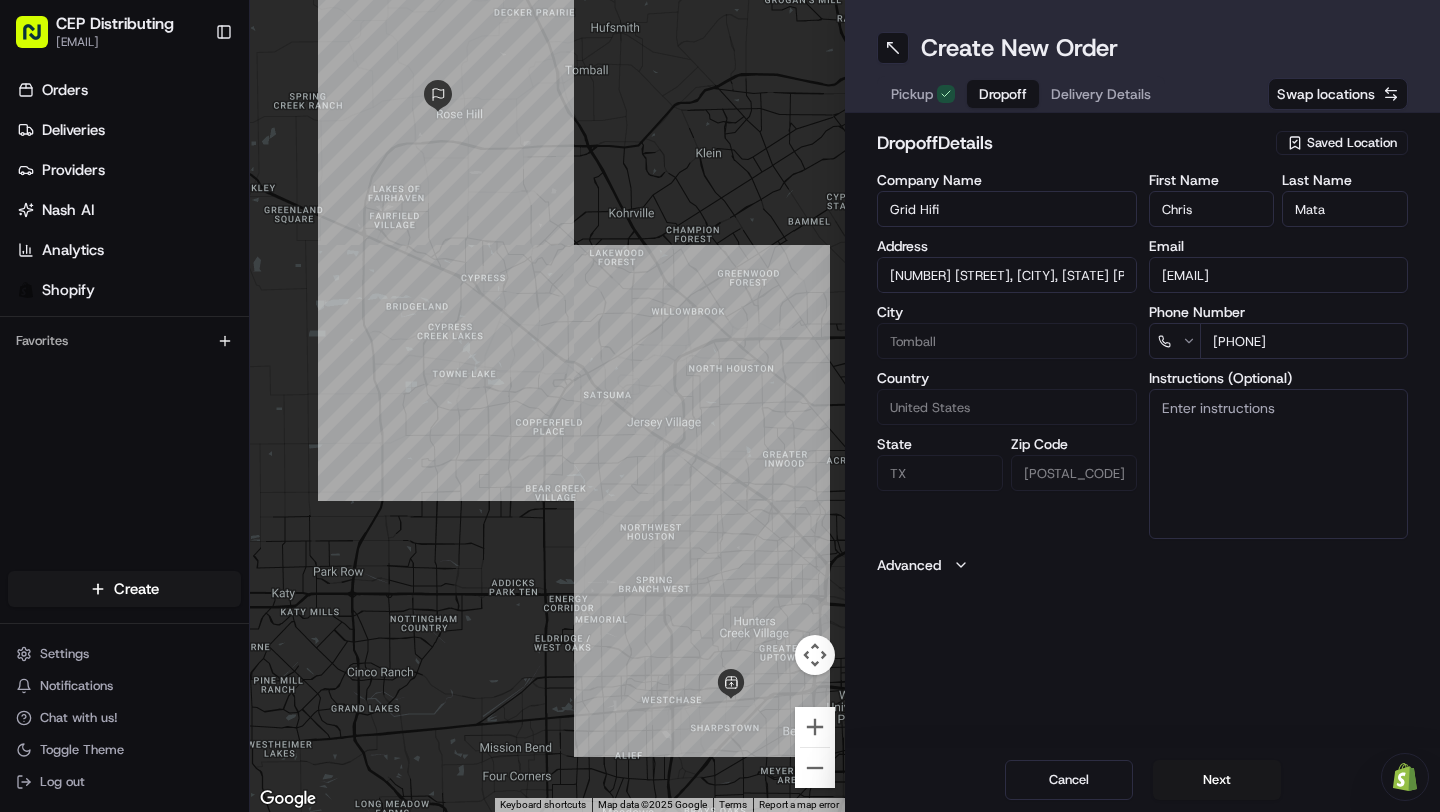 type on "[EMAIL]" 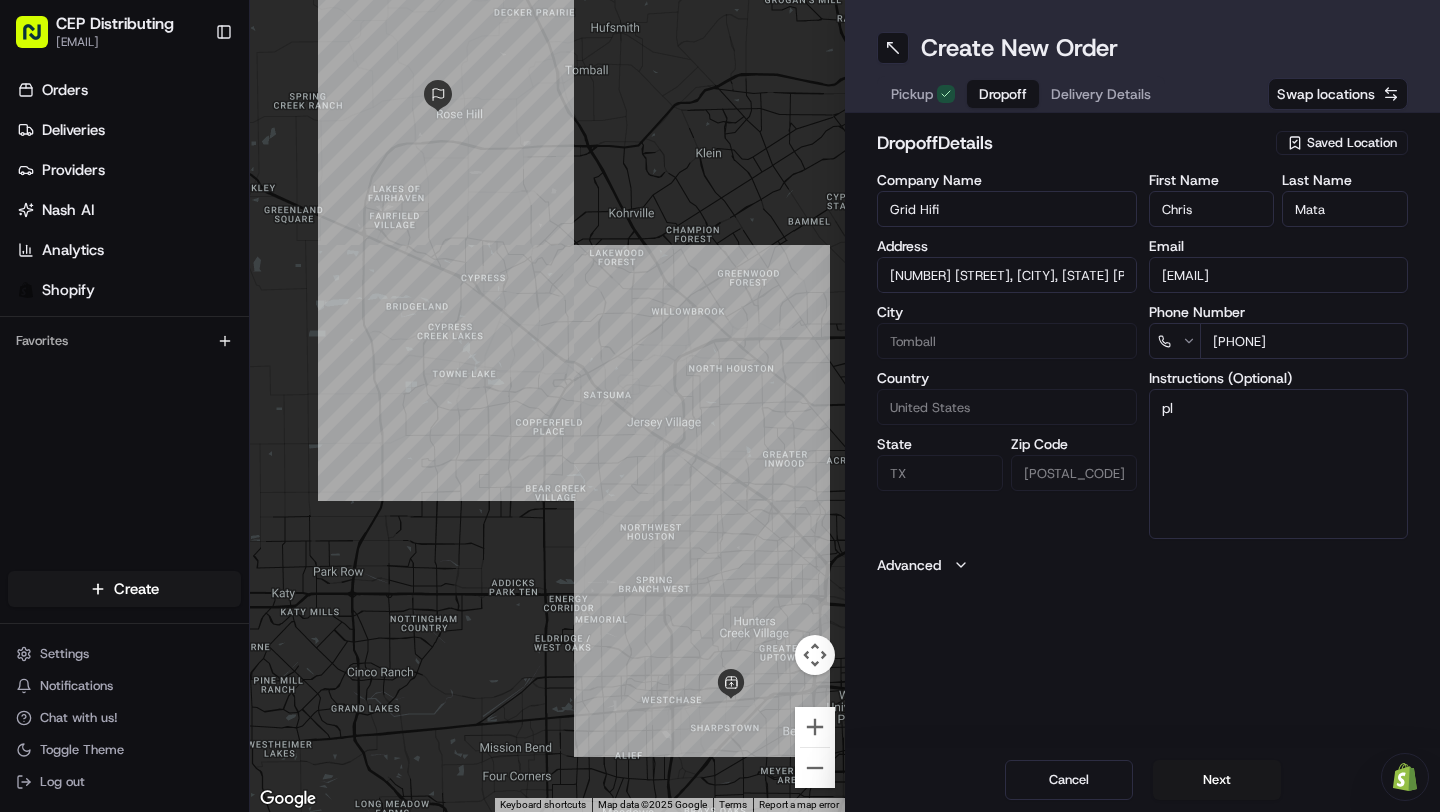 type on "p" 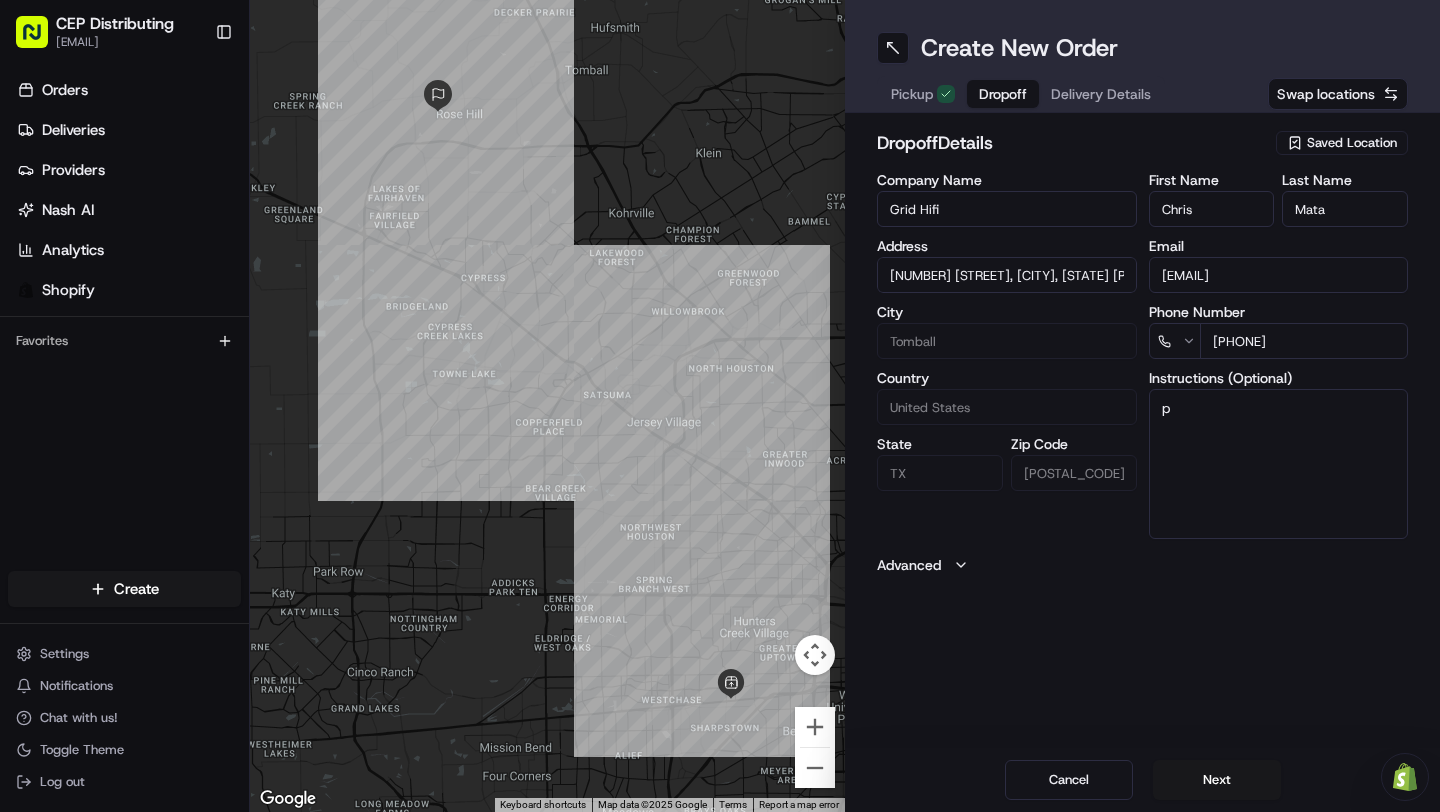 type 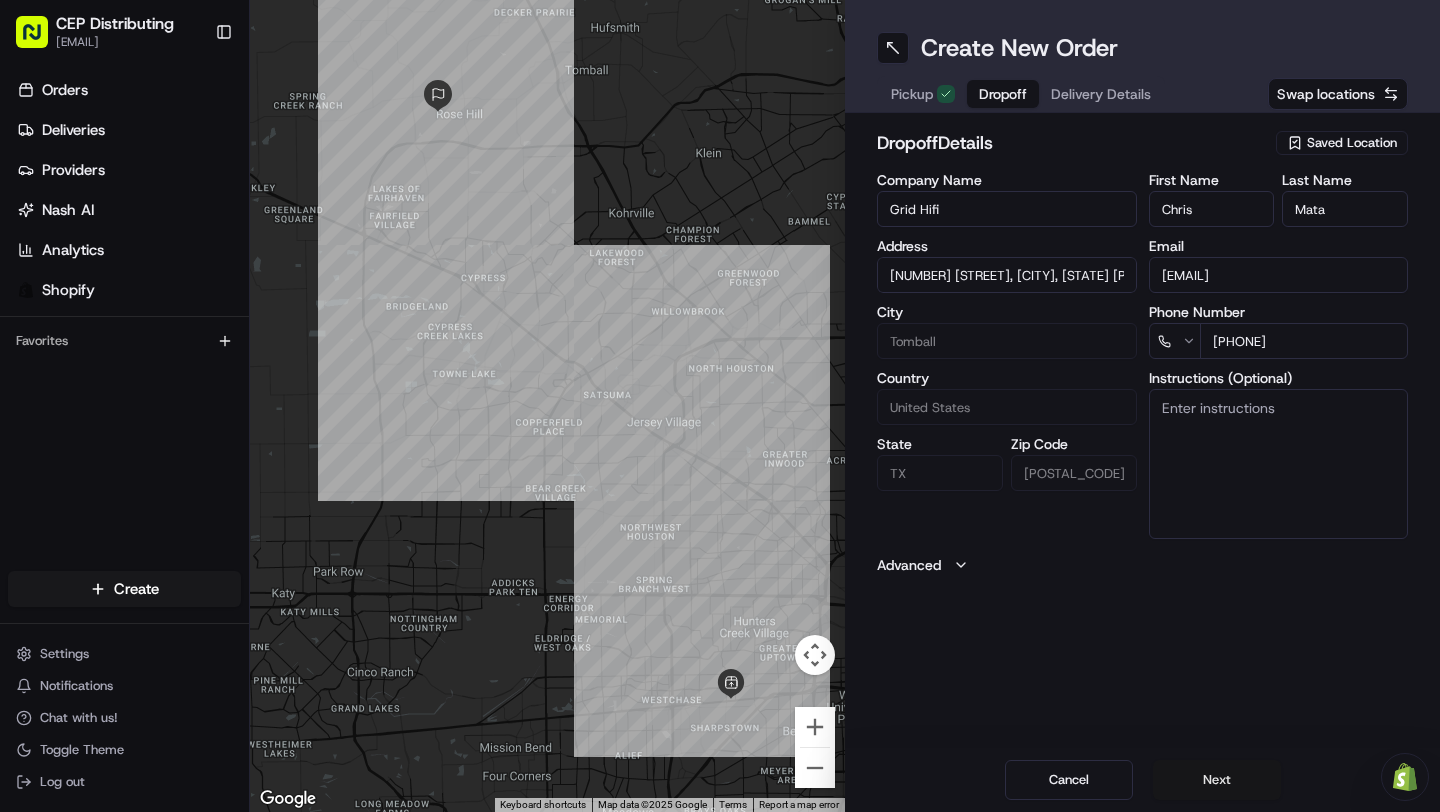click on "Next" at bounding box center (1217, 780) 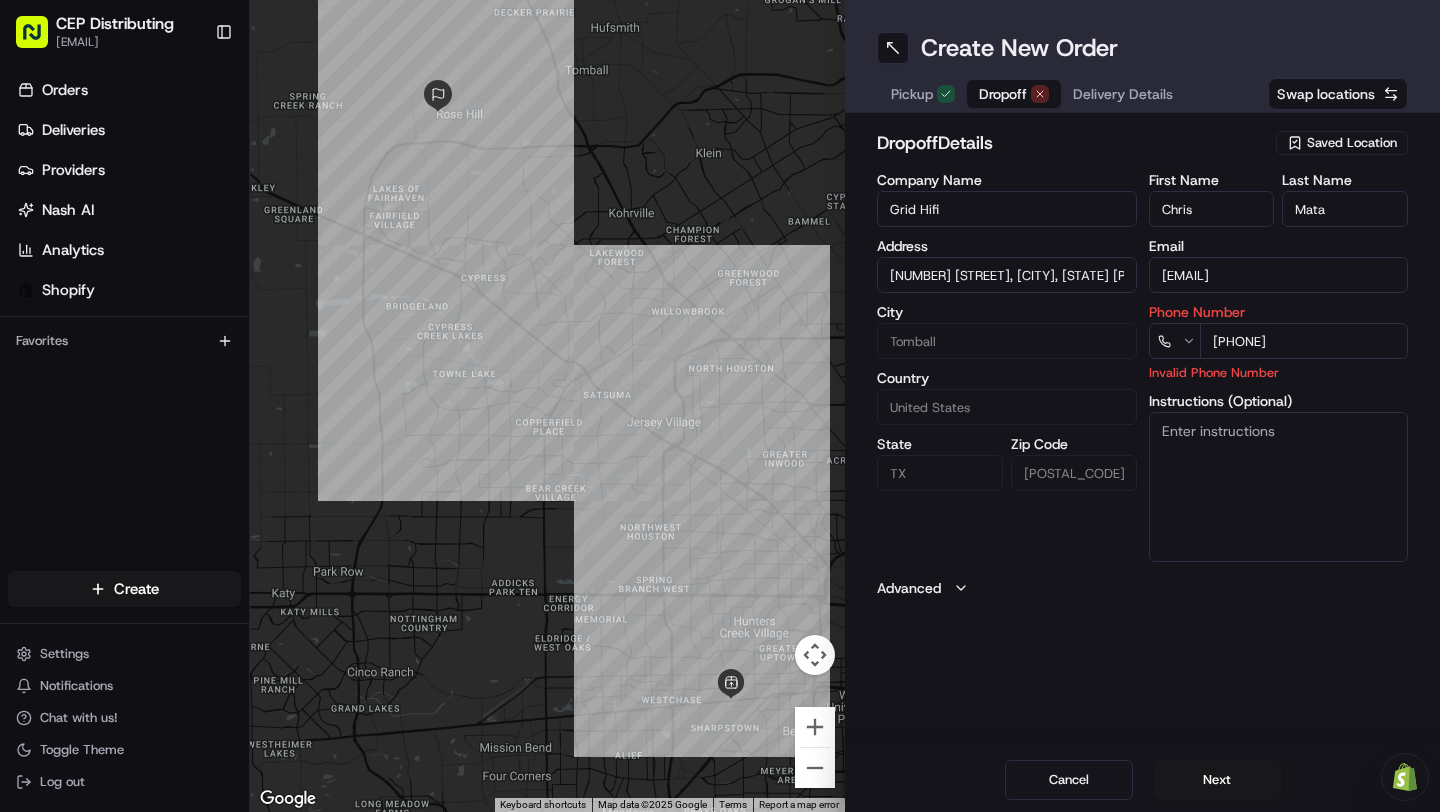 click on "[PHONE]" at bounding box center [1304, 341] 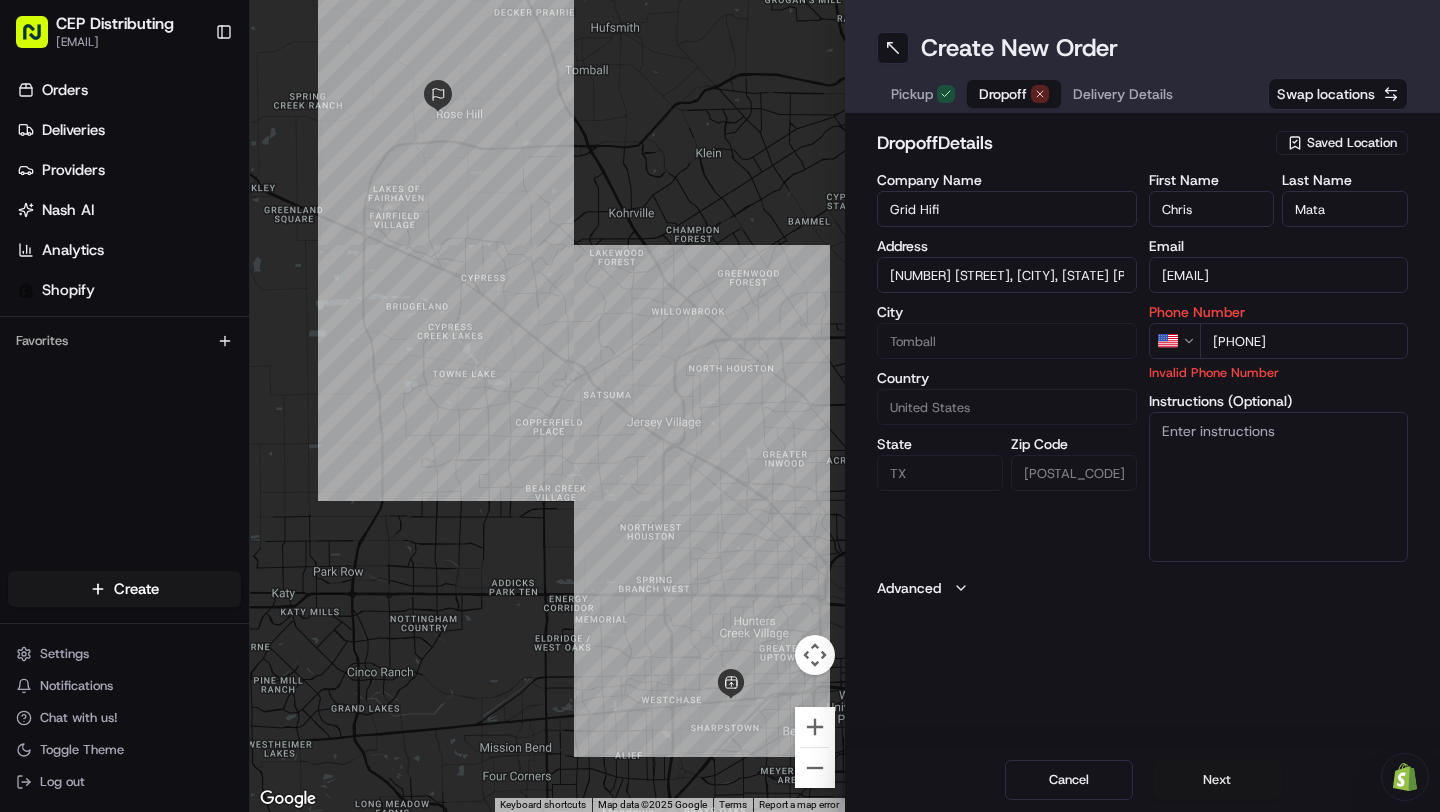 type on "[PHONE]" 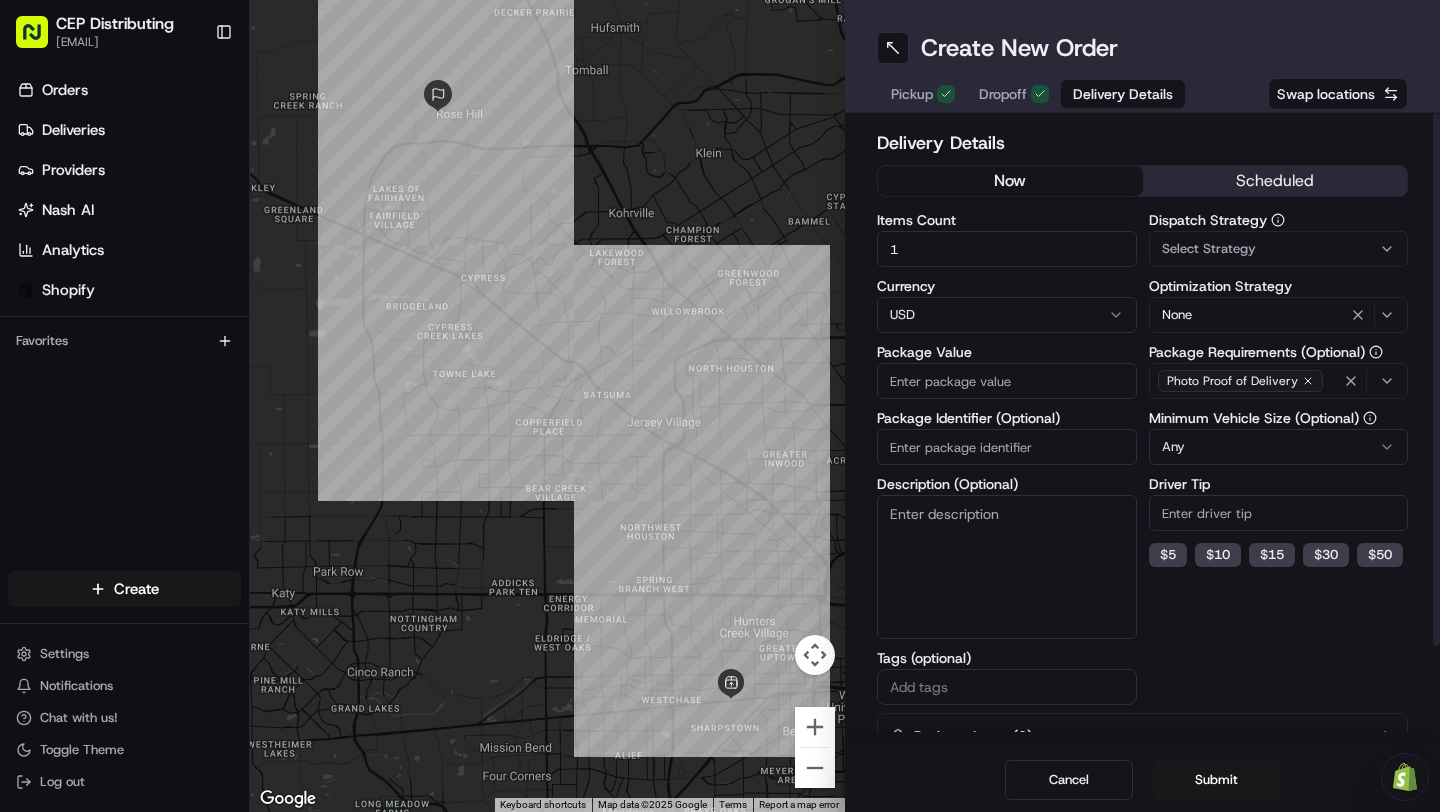 click on "Package Value" at bounding box center [1007, 381] 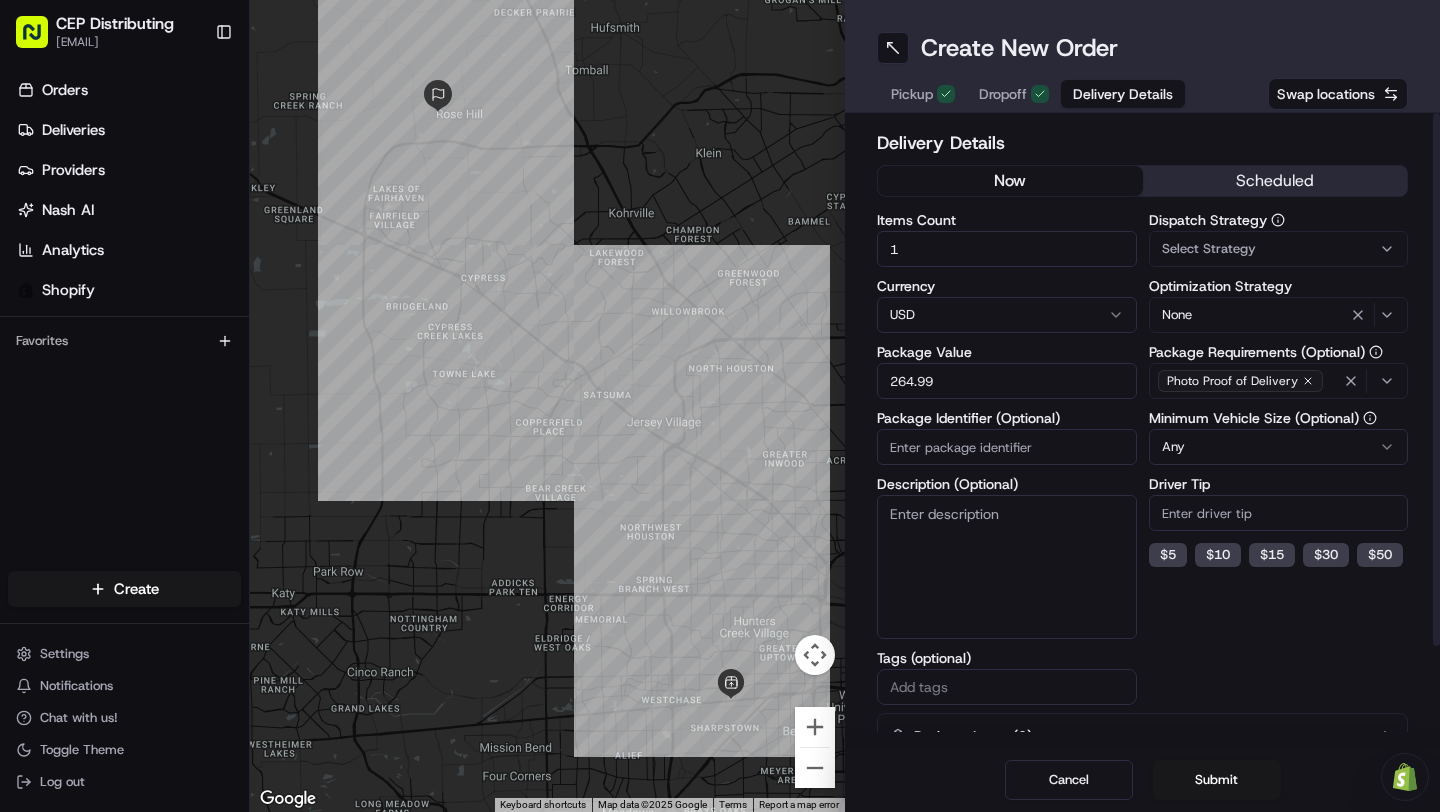 type on "264.99" 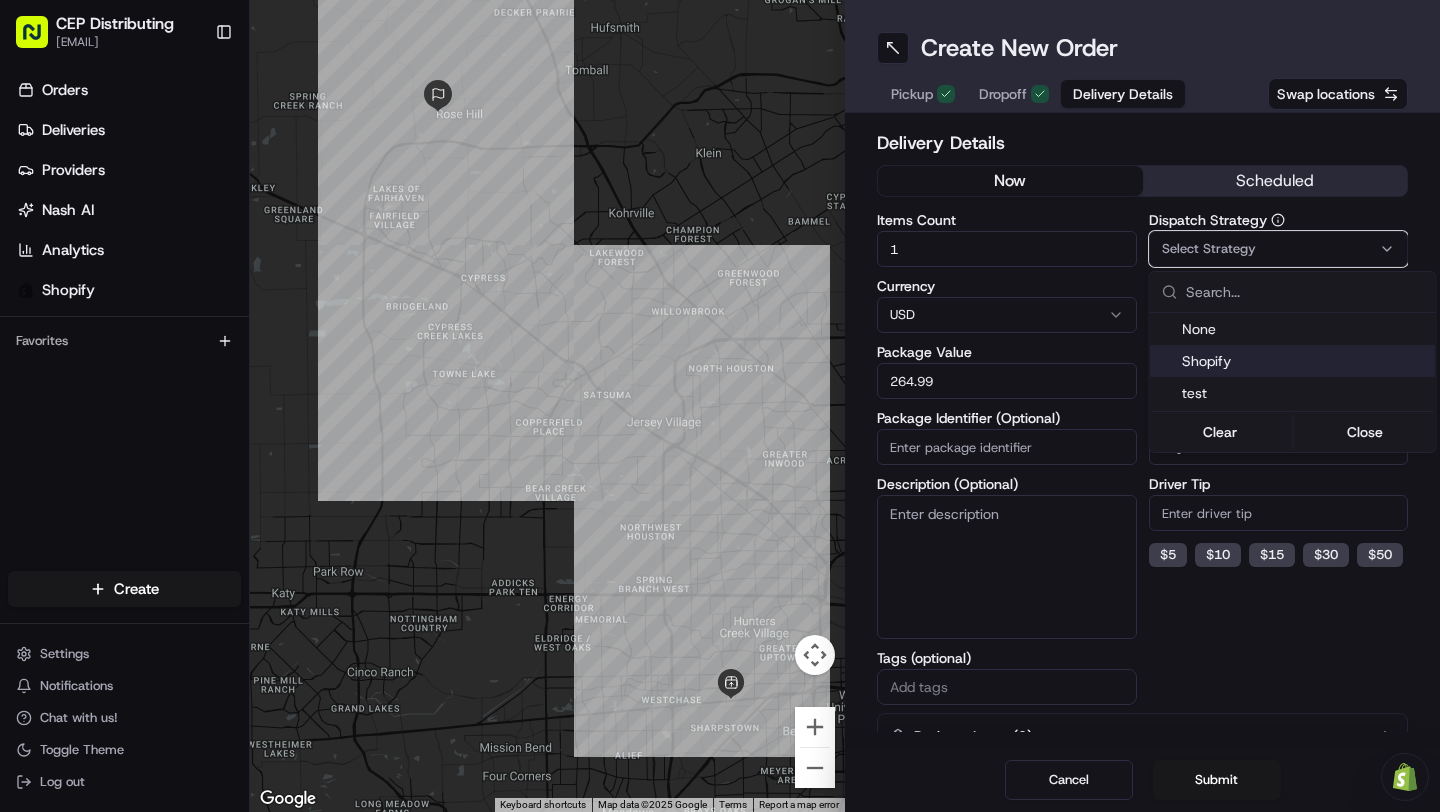 click on "Shopify" at bounding box center [1305, 361] 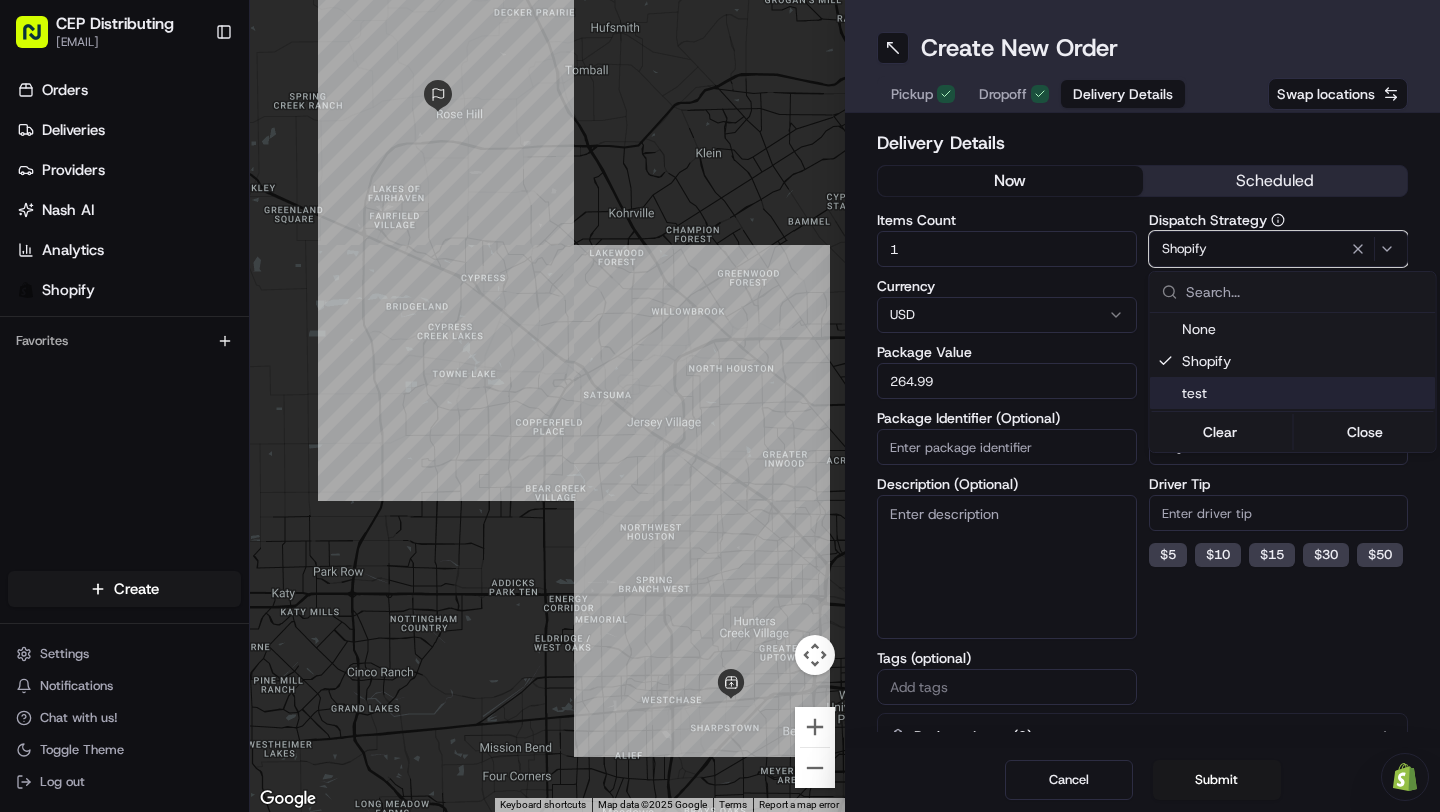 click on "CEP Distributing [EMAIL] Toggle Sidebar Orders Deliveries Providers Nash AI Analytics Shopify Favorites Main Menu Members & Organization Organization Users Roles Preferences Customization Tracking Orchestration Automations Locations Pickup Locations Dropoff Locations Billing Billing Refund Requests Integrations Notification Triggers Webhooks API Keys Request Logs Create Settings Notifications Chat with us! Toggle Theme Log out Need help with your Shopify Onboarding? Reach out to Support by clicking this button! ← Move left → Move right ↑ Move up ↓ Move down + Zoom in - Zoom out Home Jump left by 75% End Jump right by 75% Page Up Jump up by 75% Page Down Jump down by 75% Keyboard shortcuts Map Data Map data ©2025 Google Map data ©2025 Google 5 km Click to toggle between metric and imperial units Terms Report a map error Create New Order Pickup Dropoff Delivery Details Swap locations Delivery Details now scheduled Items Count 1 Currency USD Package Value 264.99" at bounding box center (720, 406) 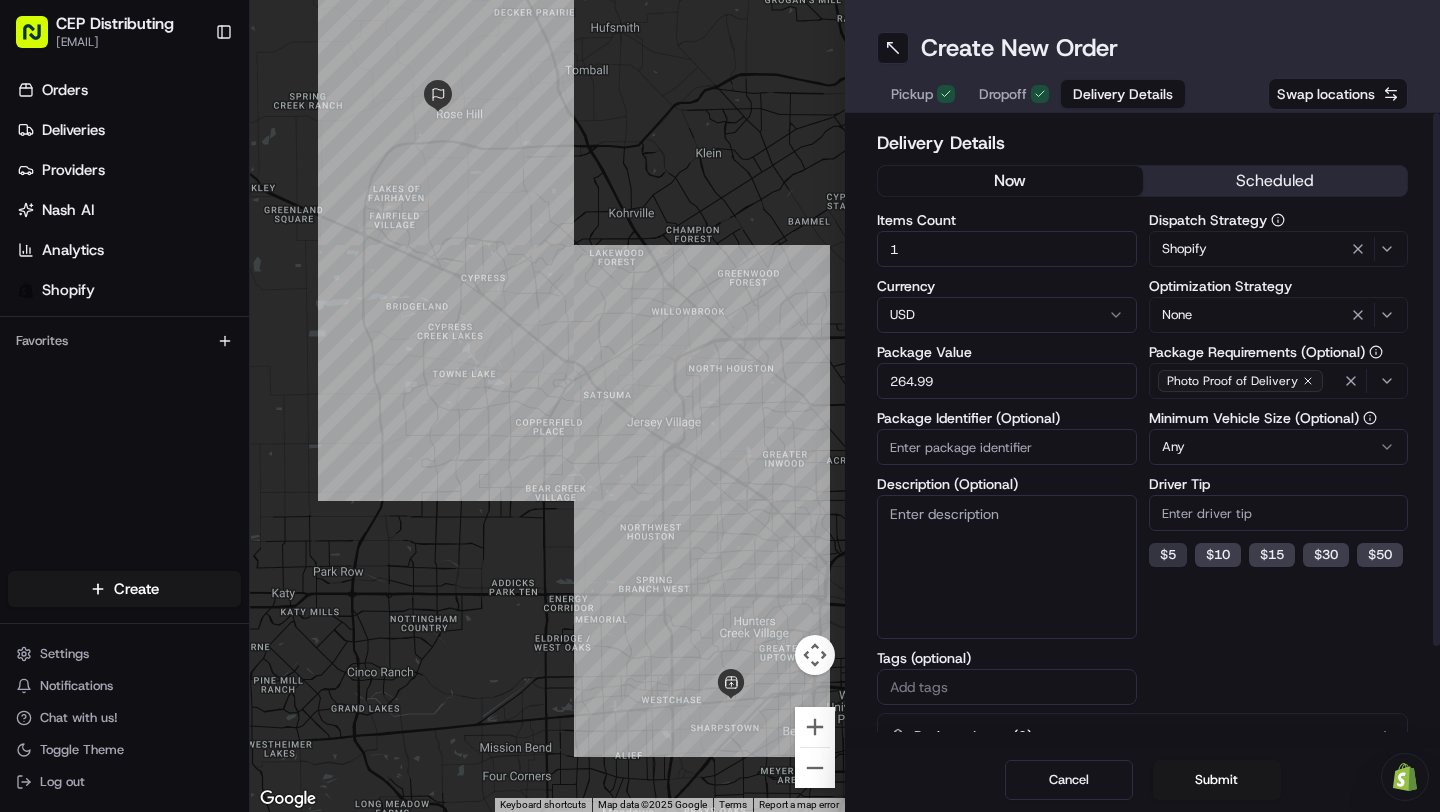 click on "$ 5" at bounding box center [1168, 555] 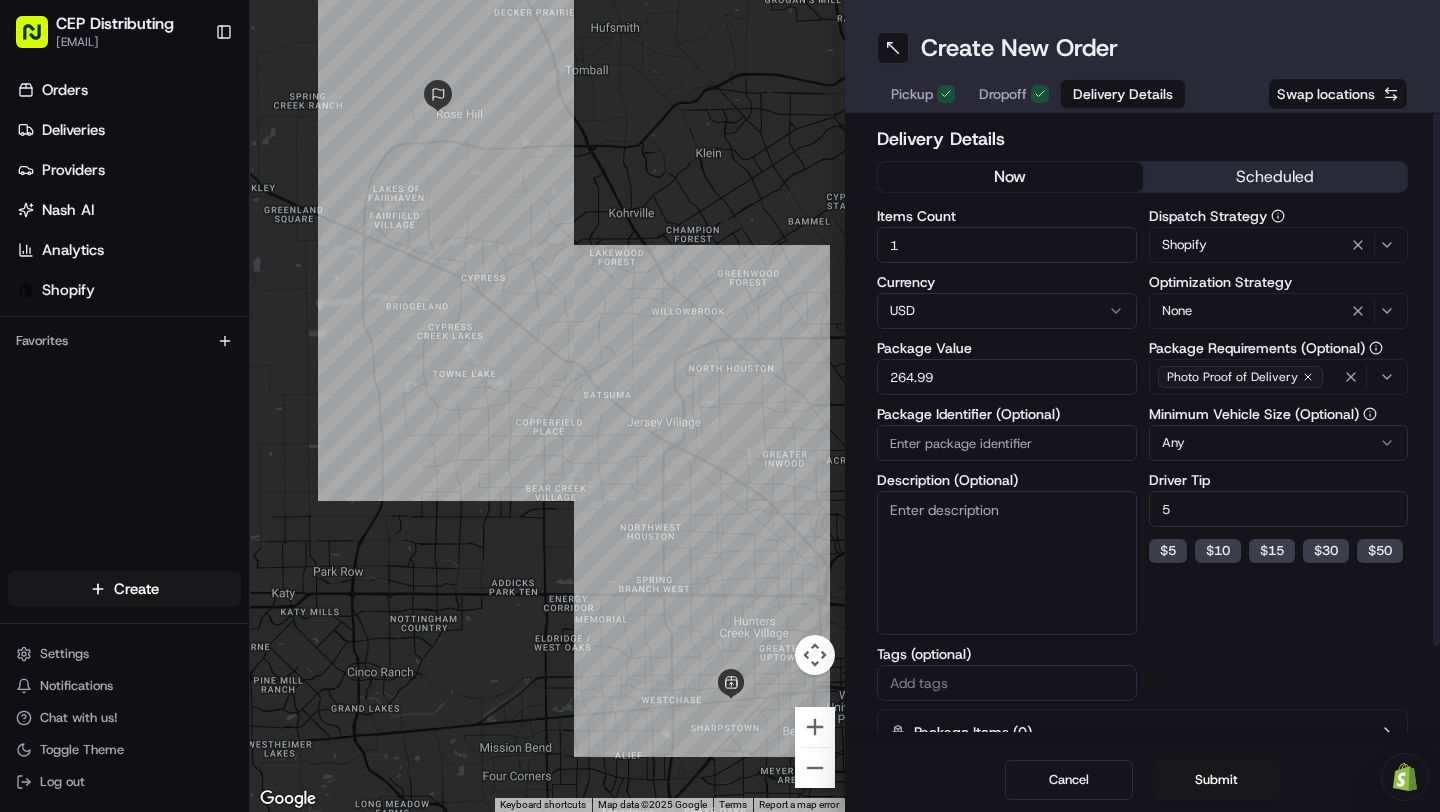 scroll, scrollTop: 0, scrollLeft: 0, axis: both 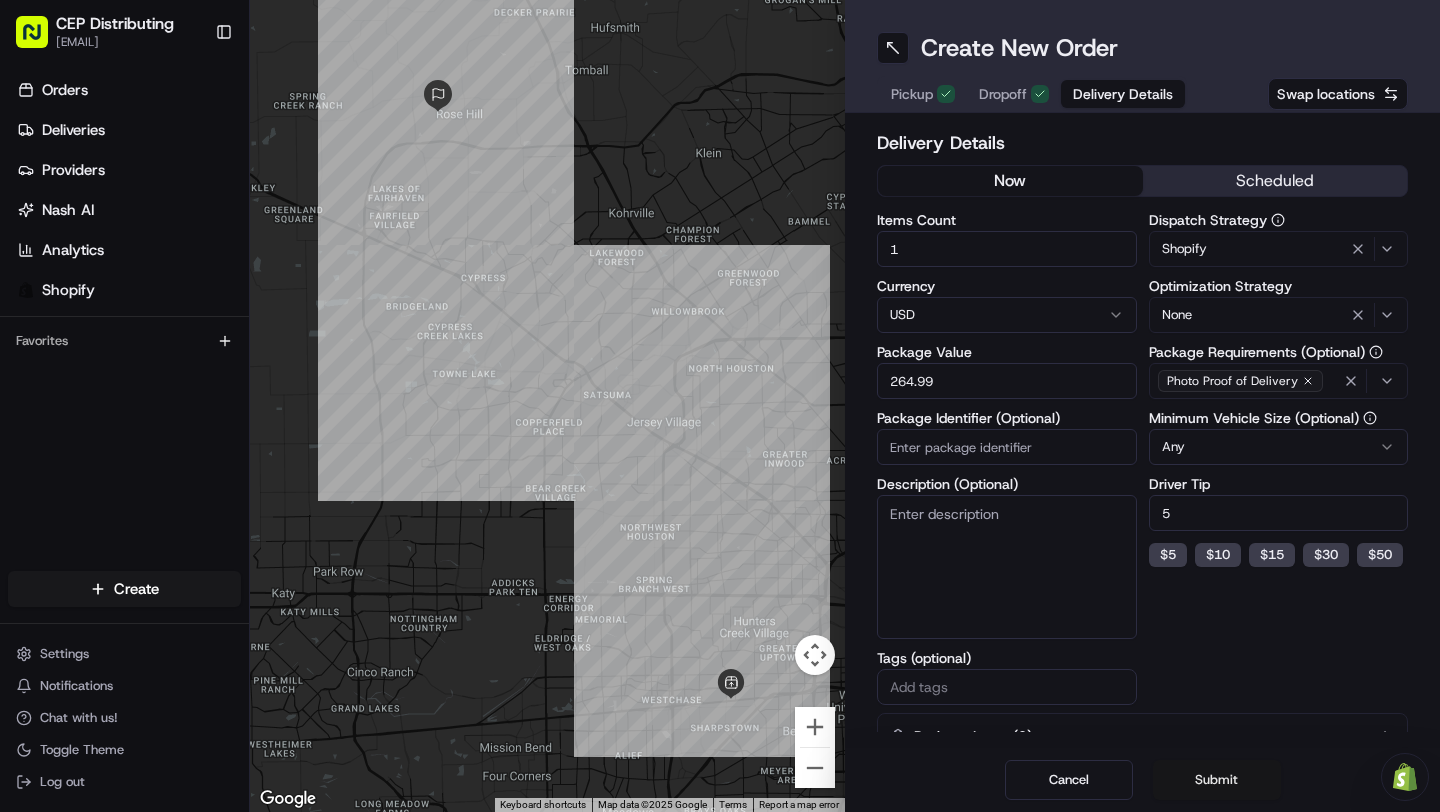 click on "Submit" at bounding box center (1217, 780) 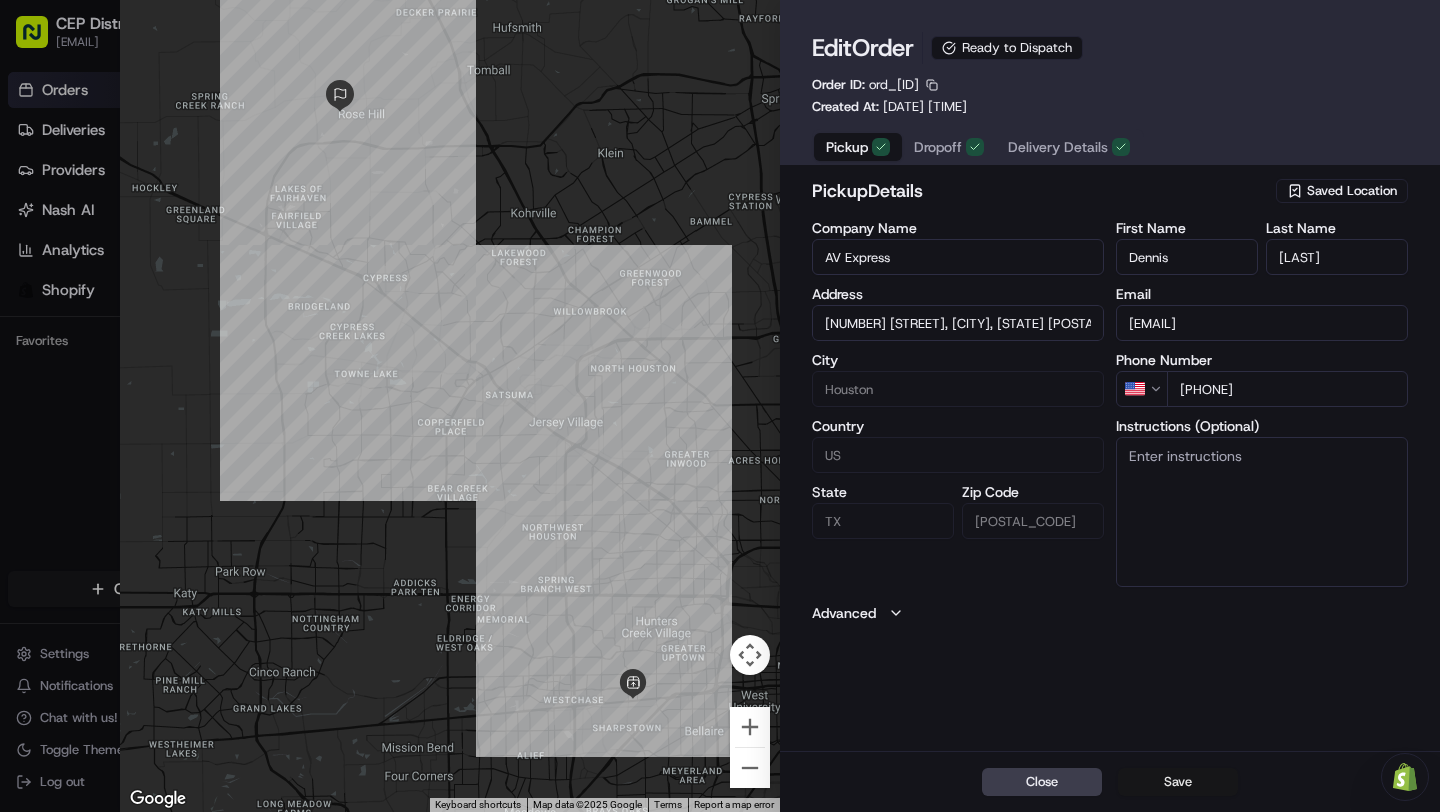 click on "Save" at bounding box center (1178, 782) 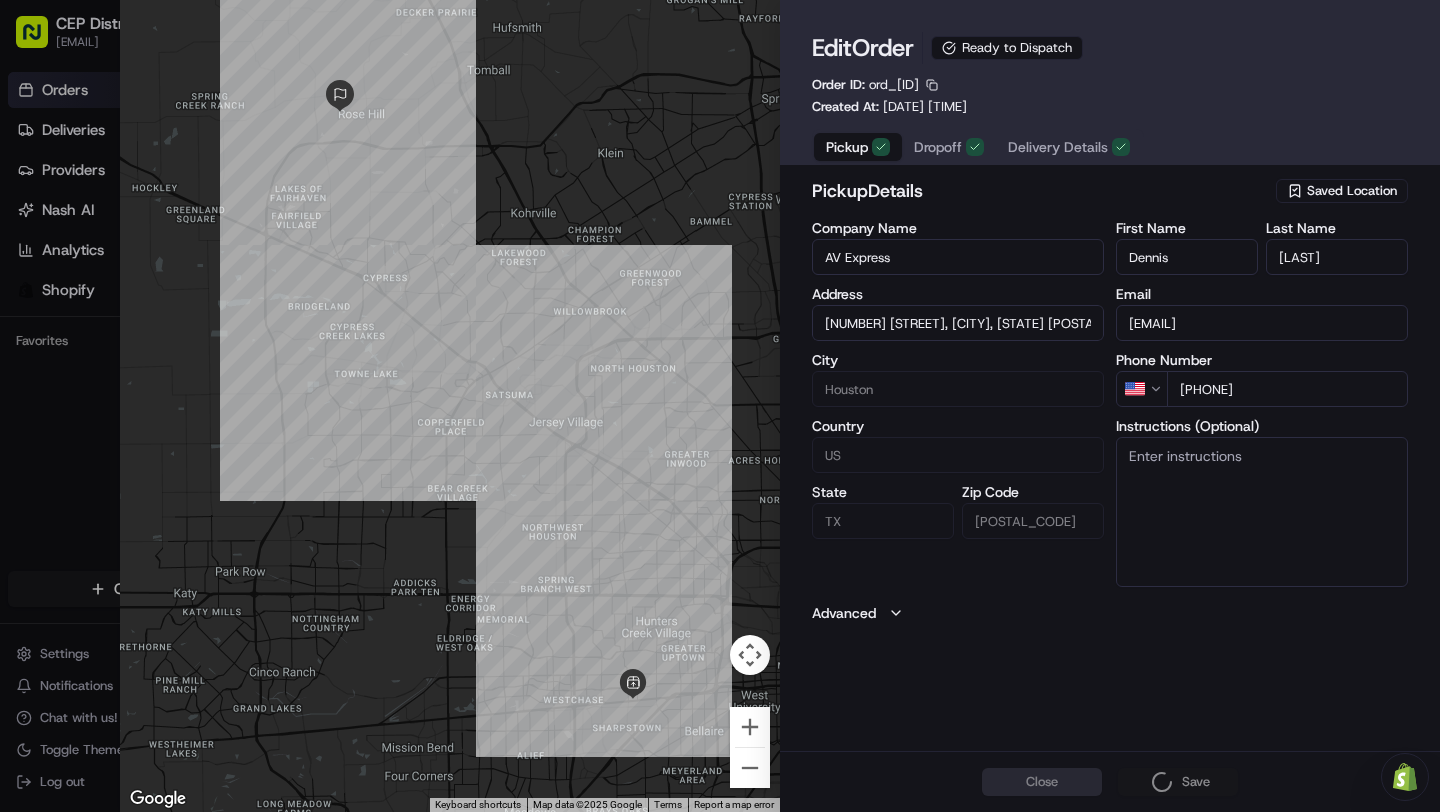 type 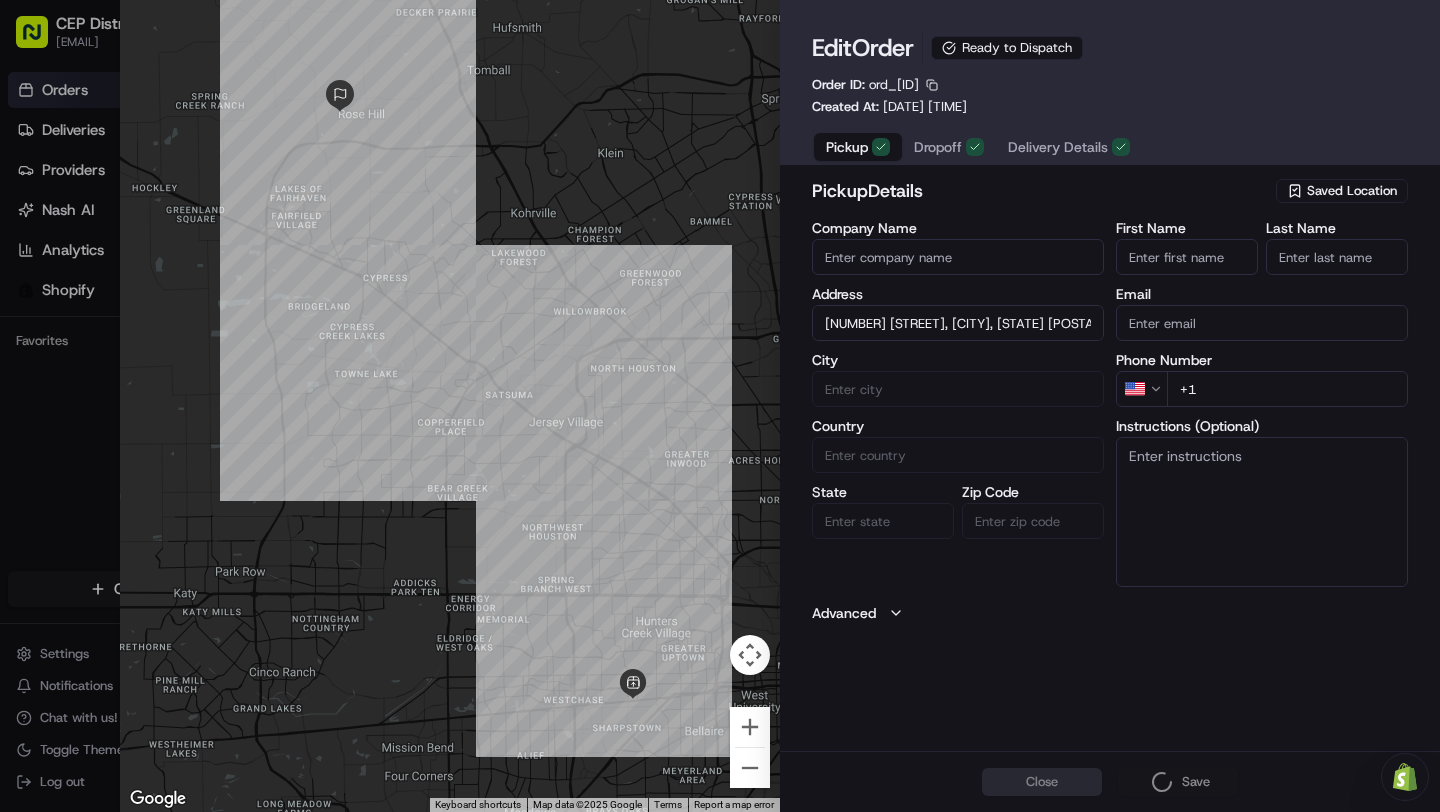 type 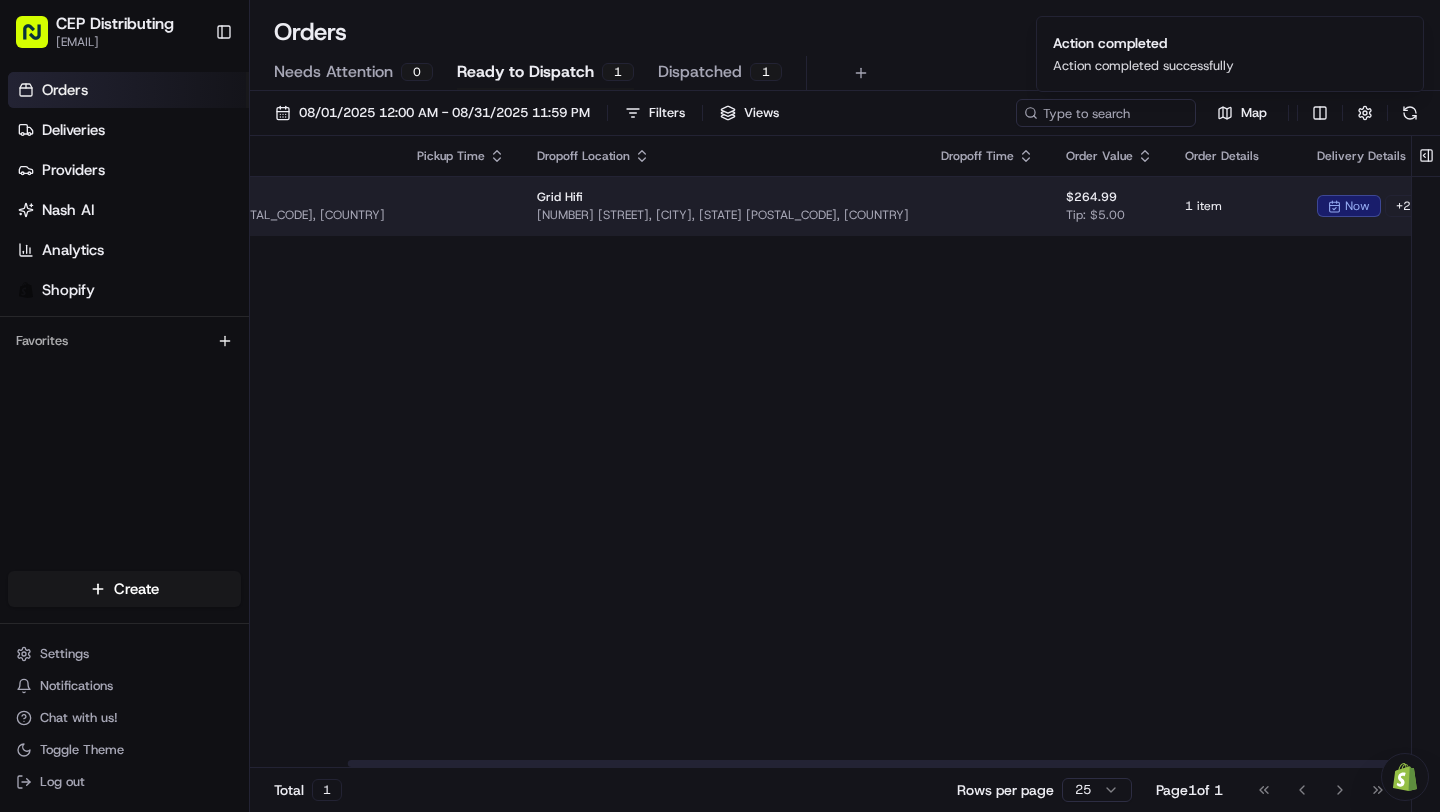 scroll, scrollTop: 0, scrollLeft: 443, axis: horizontal 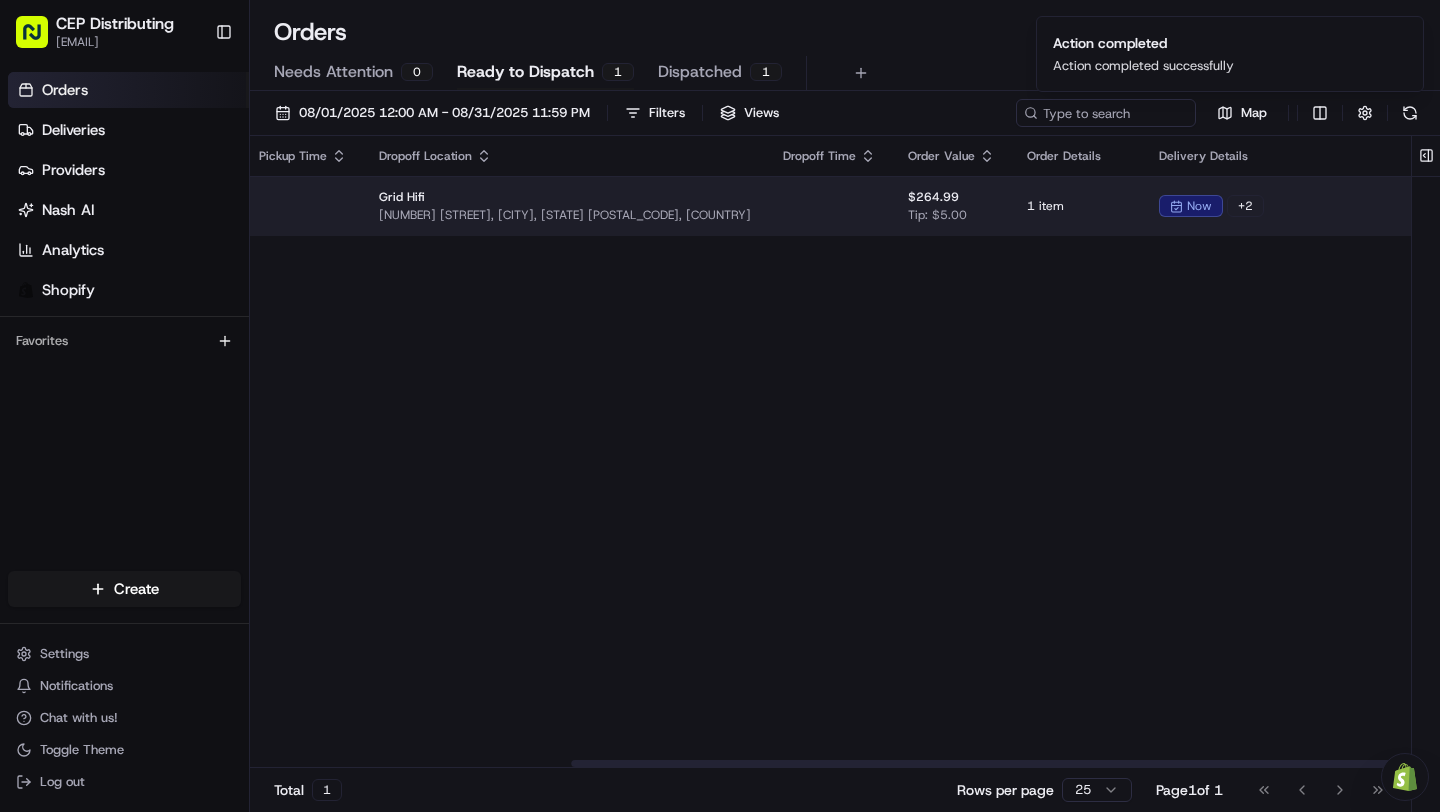 click on "Assign Provider" at bounding box center (1490, 206) 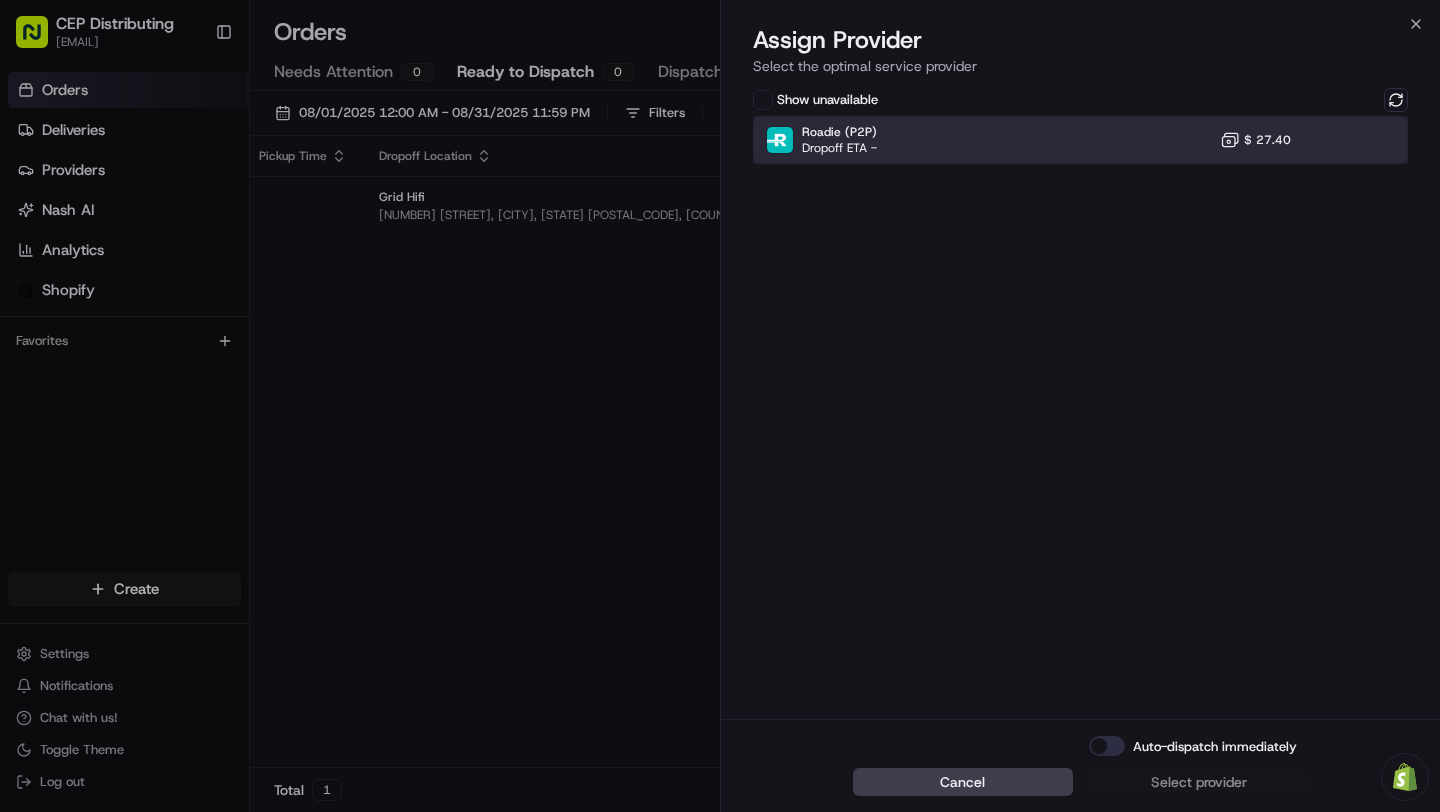 click on "Dropoff ETA   -" at bounding box center [839, 148] 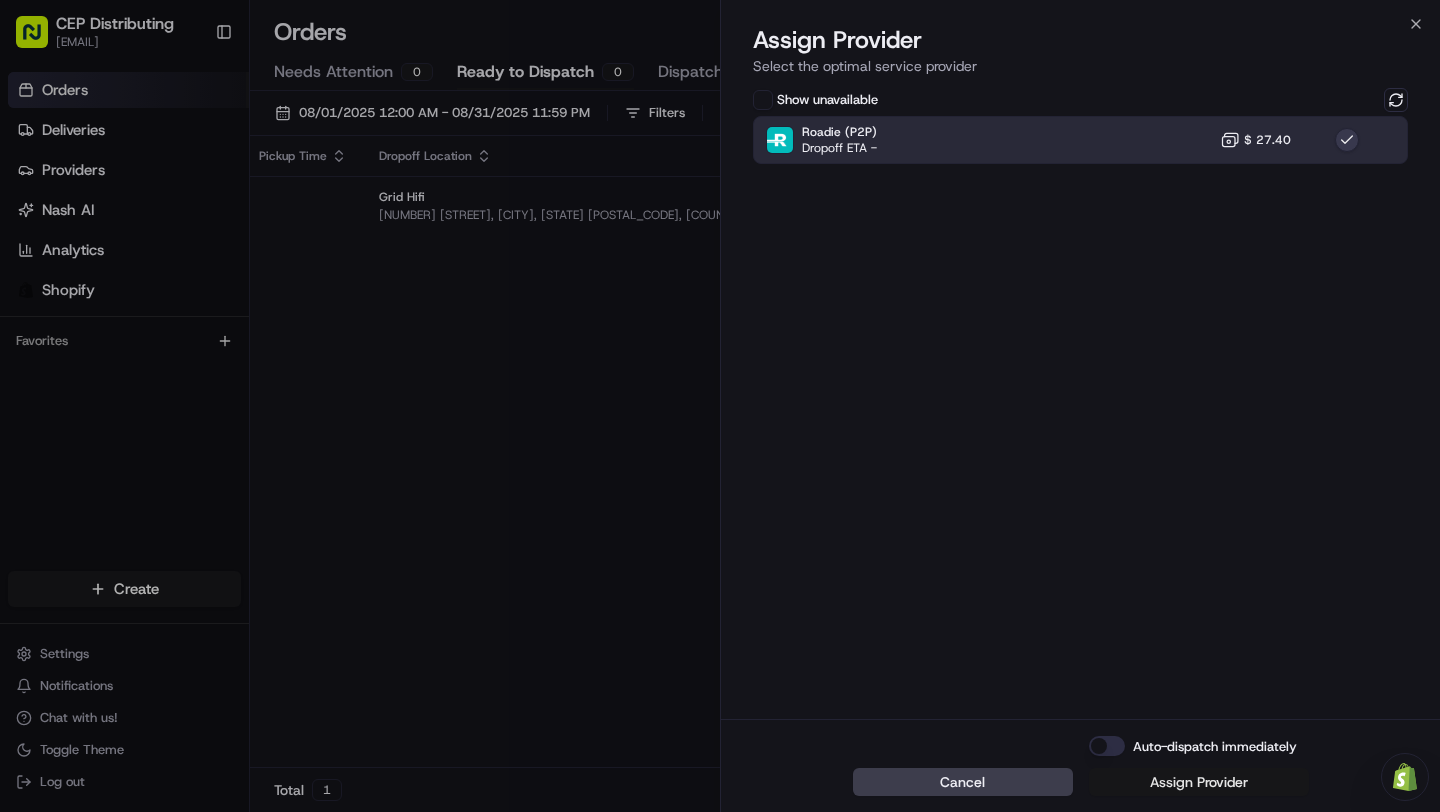 click on "Assign Provider" at bounding box center [1199, 782] 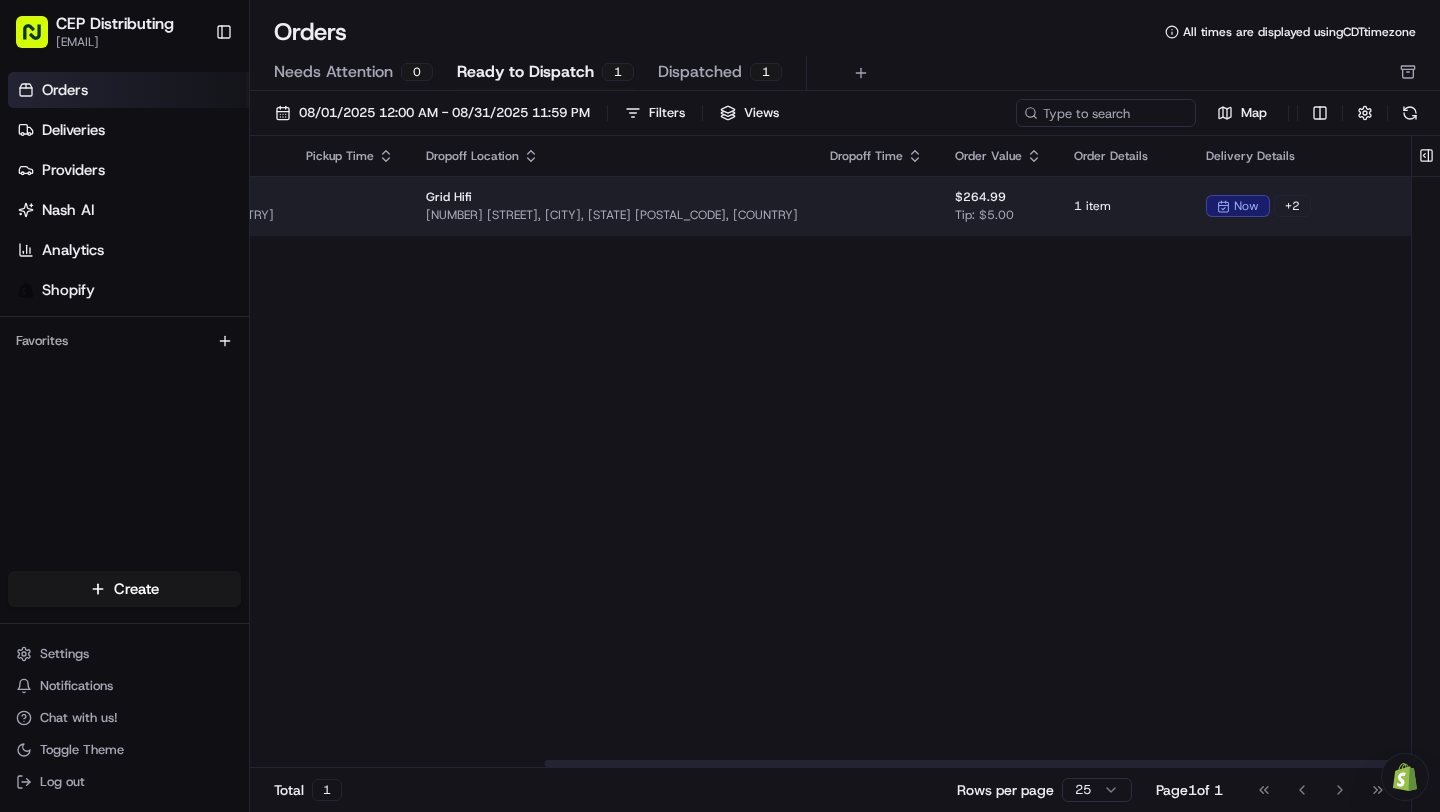 scroll, scrollTop: 0, scrollLeft: 403, axis: horizontal 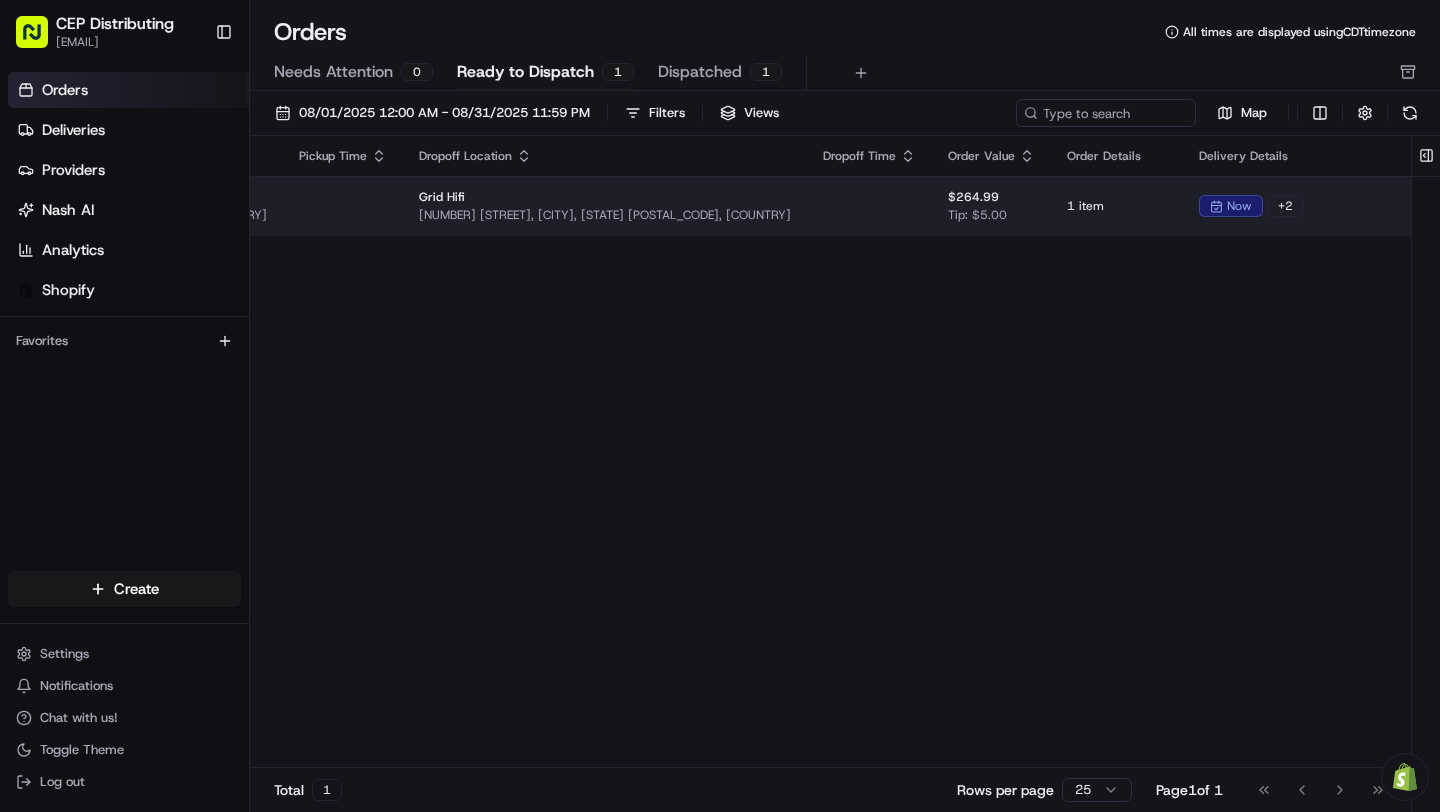 click on "CEP Distributing [EMAIL] Toggle Sidebar Orders Deliveries Providers Nash AI Analytics Shopify Favorites Main Menu Members & Organization Organization Users Roles Preferences Customization Tracking Orchestration Automations Locations Pickup Locations Dropoff Locations Billing Billing Refund Requests Integrations Notification Triggers Webhooks API Keys Request Logs Create Settings Notifications Chat with us! Toggle Theme Log out Need help with your Shopify Onboarding? Reach out to Support by clicking this button! Orders All times are displayed using CDT timezone Needs Attention 0 Ready to Dispatch 1 Dispatched 1 08/01/2025 12:00 AM - 08/31/2025 11:59 PM Filters Views Map Pickup Location Pickup Time Dropoff Location Dropoff Time Order Value Order Details Delivery Details Provider Actions AV Express [NUMBER] [STREET], [CITY], [STATE] [POSTAL_CODE], [COUNTRY] Grid Hifi [NUMBER] [STREET], [CITY], [STATE] [POSTAL_CODE], [COUNTRY] $264.99 Tip: $5.00 1 item now + 2 Roadie (P2P) $27.40 Total 1 Rows per page 25" at bounding box center [720, 406] 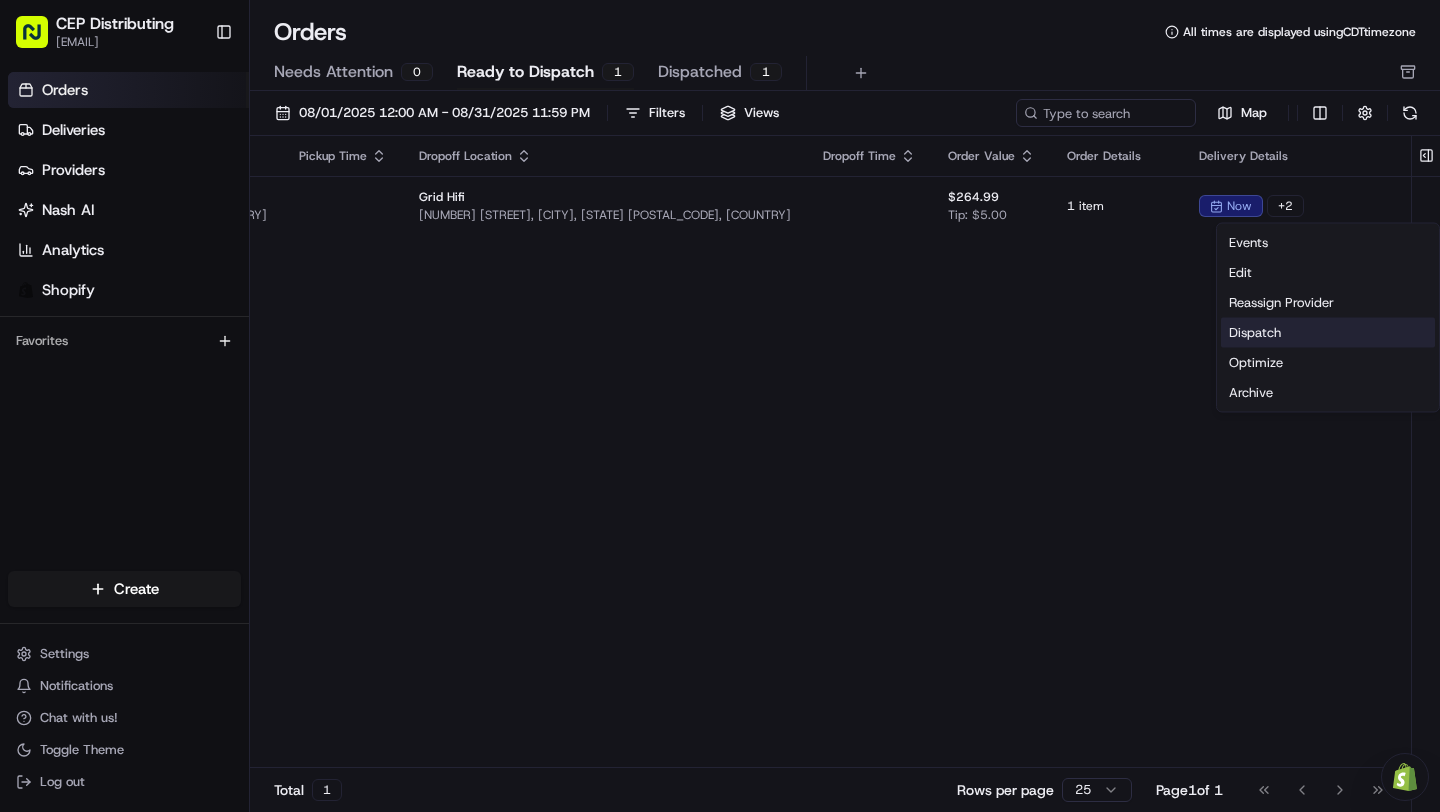 click on "Dispatch" at bounding box center (1328, 333) 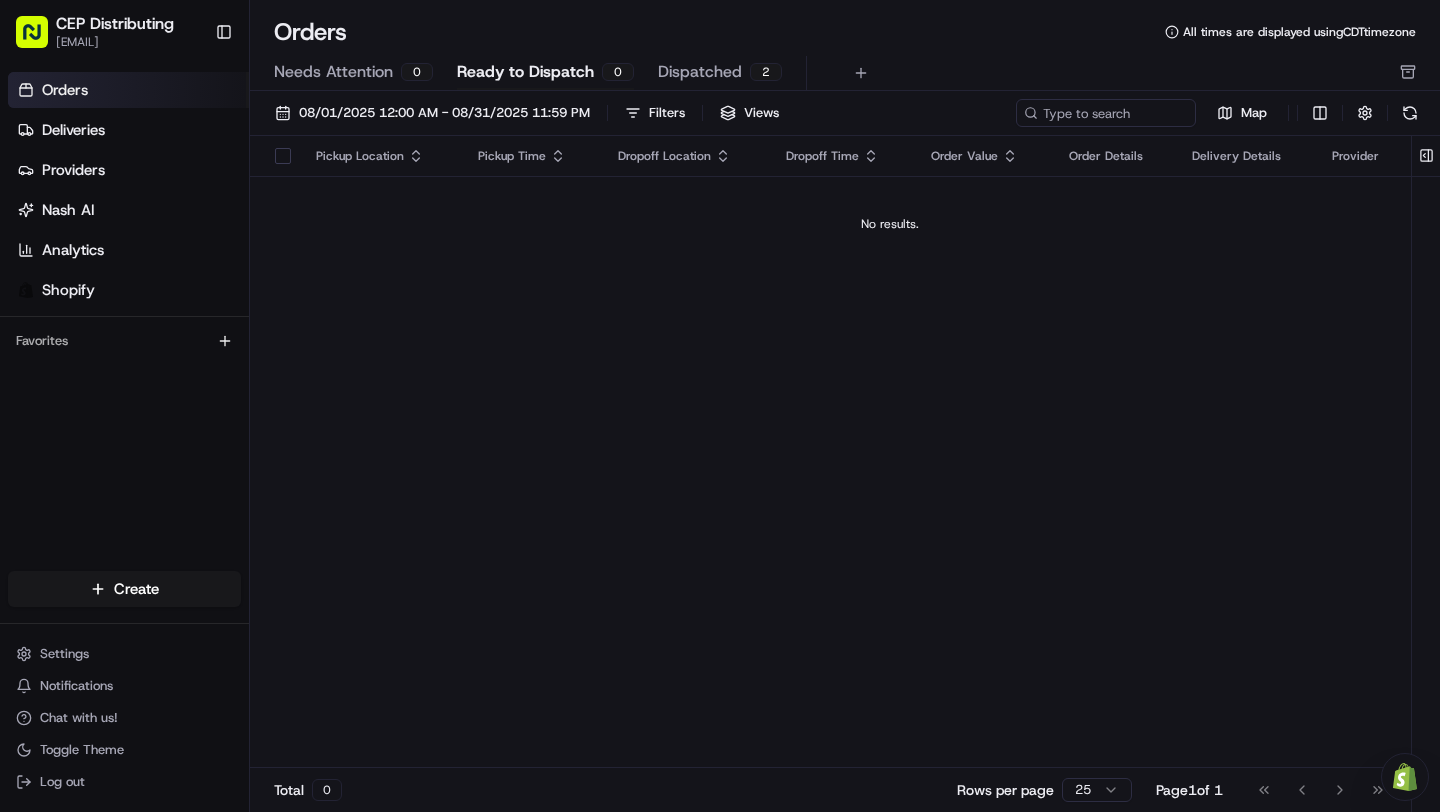 click on "Dispatched" at bounding box center [700, 72] 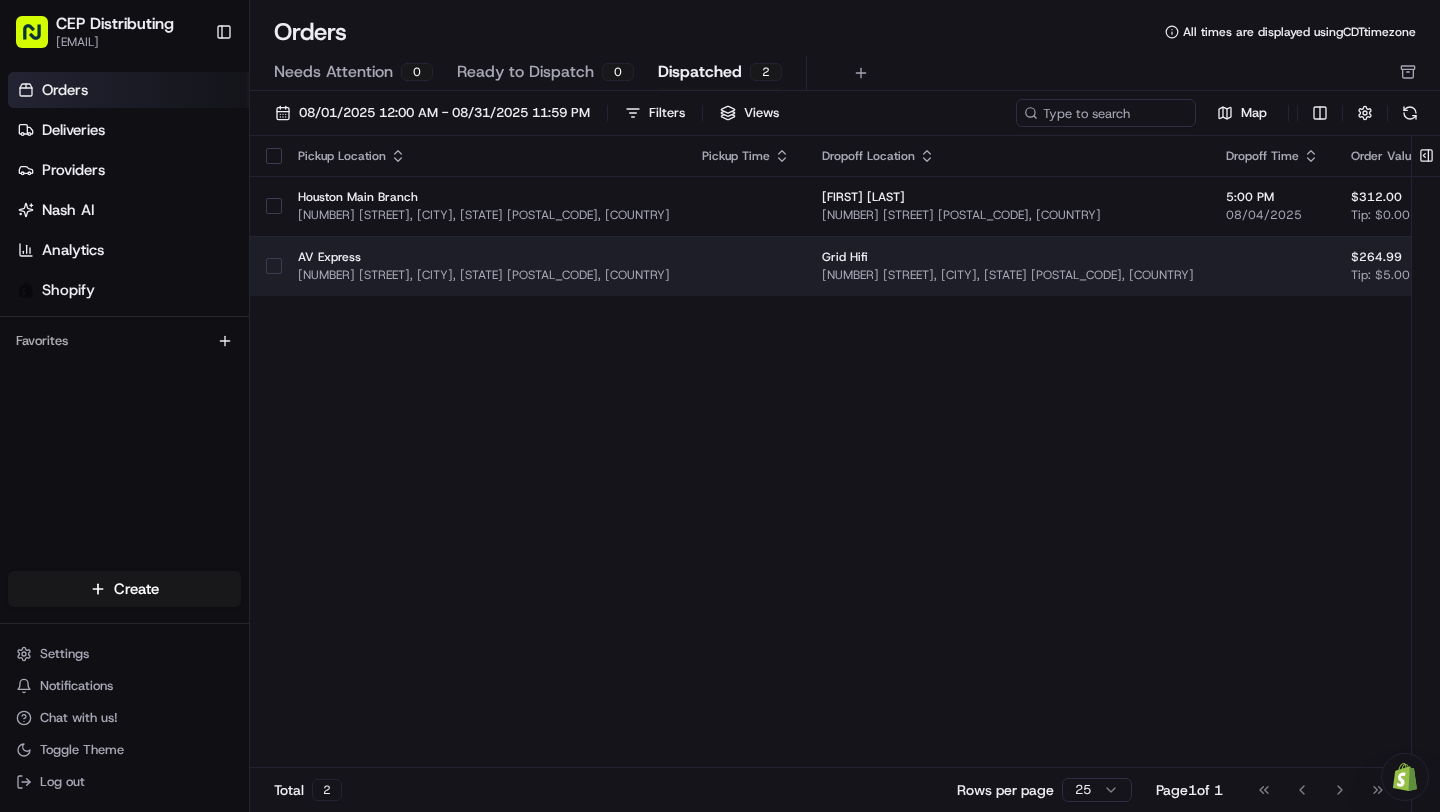 click on "[NUMBER] [STREET], [CITY], [STATE] [POSTAL_CODE], [COUNTRY]" at bounding box center (484, 275) 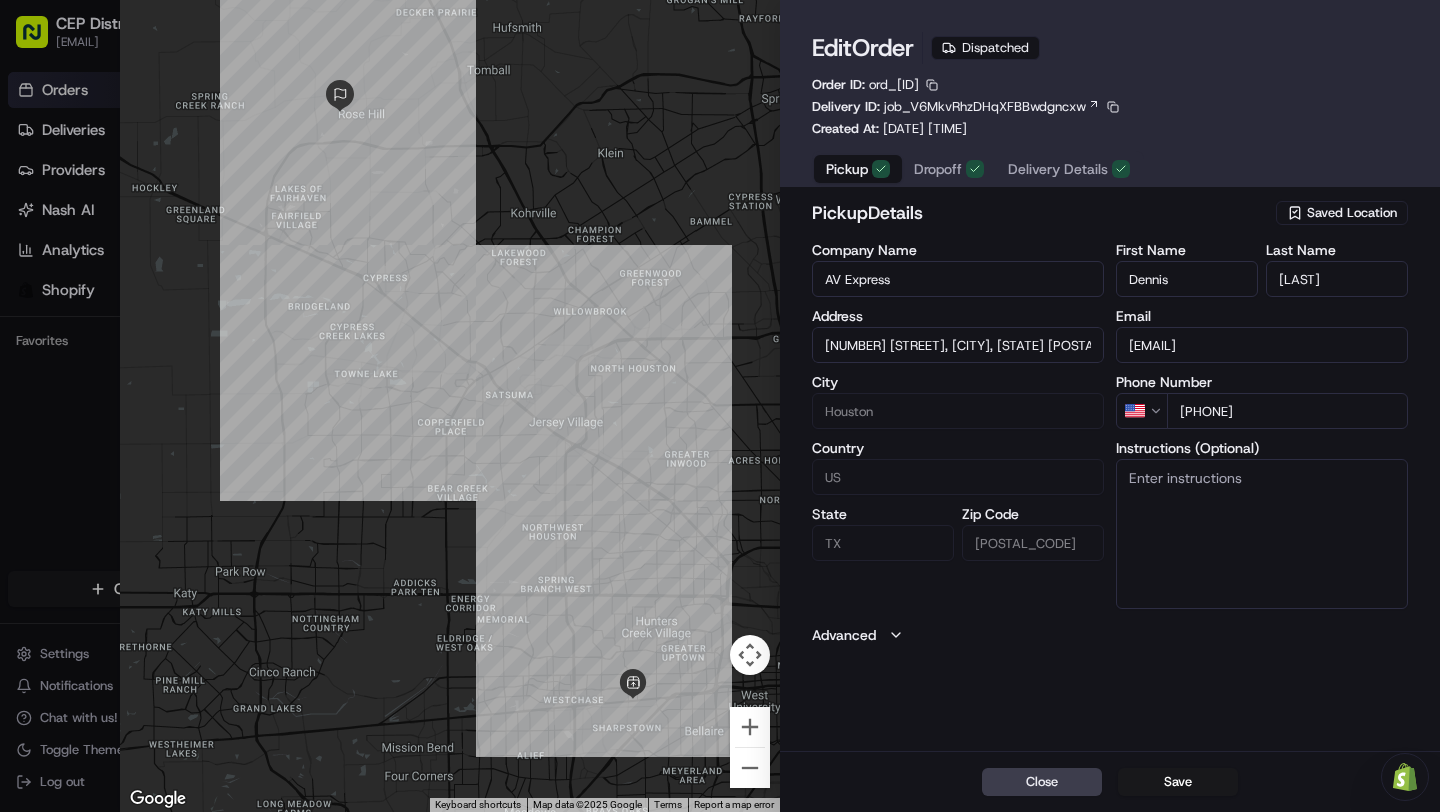 type 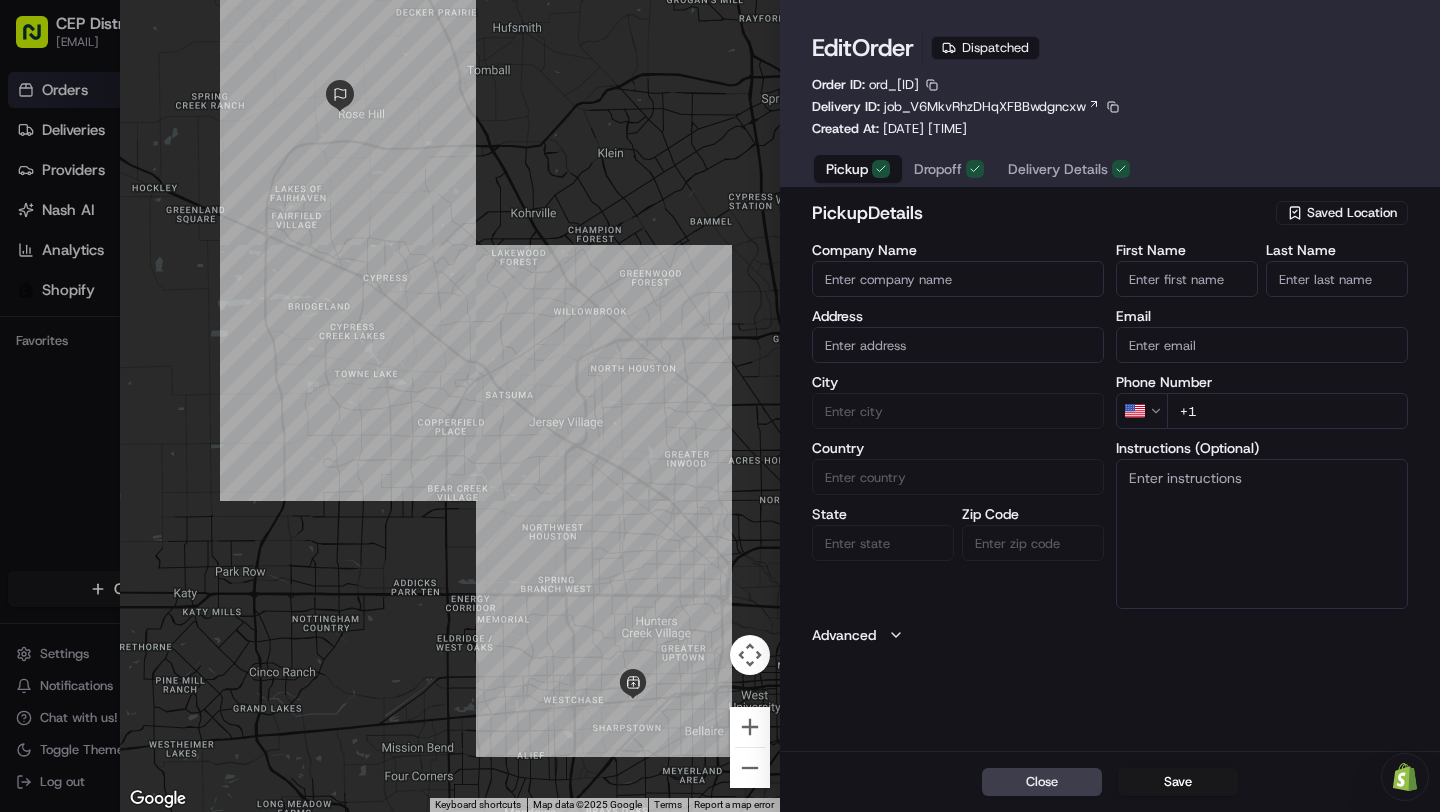 click at bounding box center (720, 406) 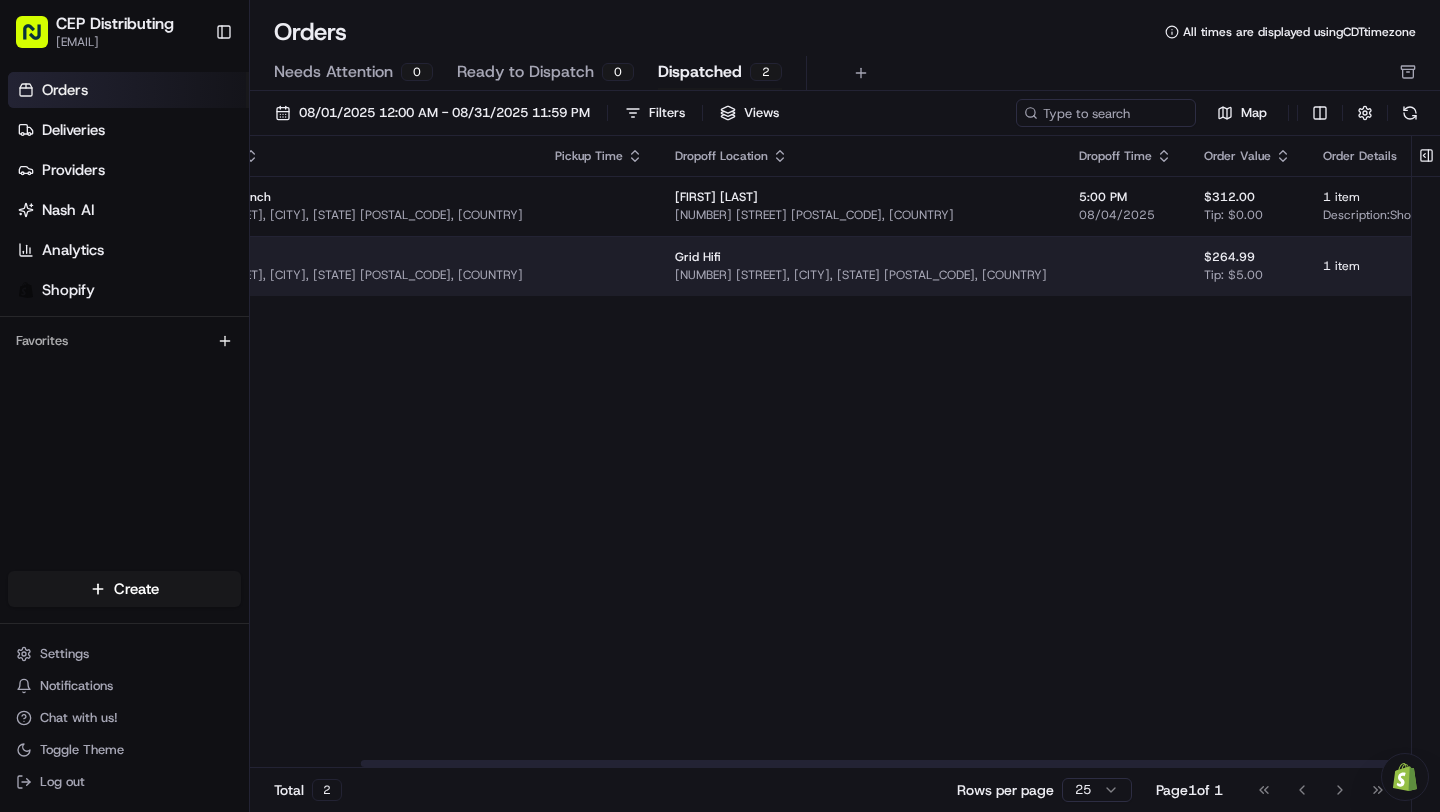 scroll, scrollTop: 0, scrollLeft: 147, axis: horizontal 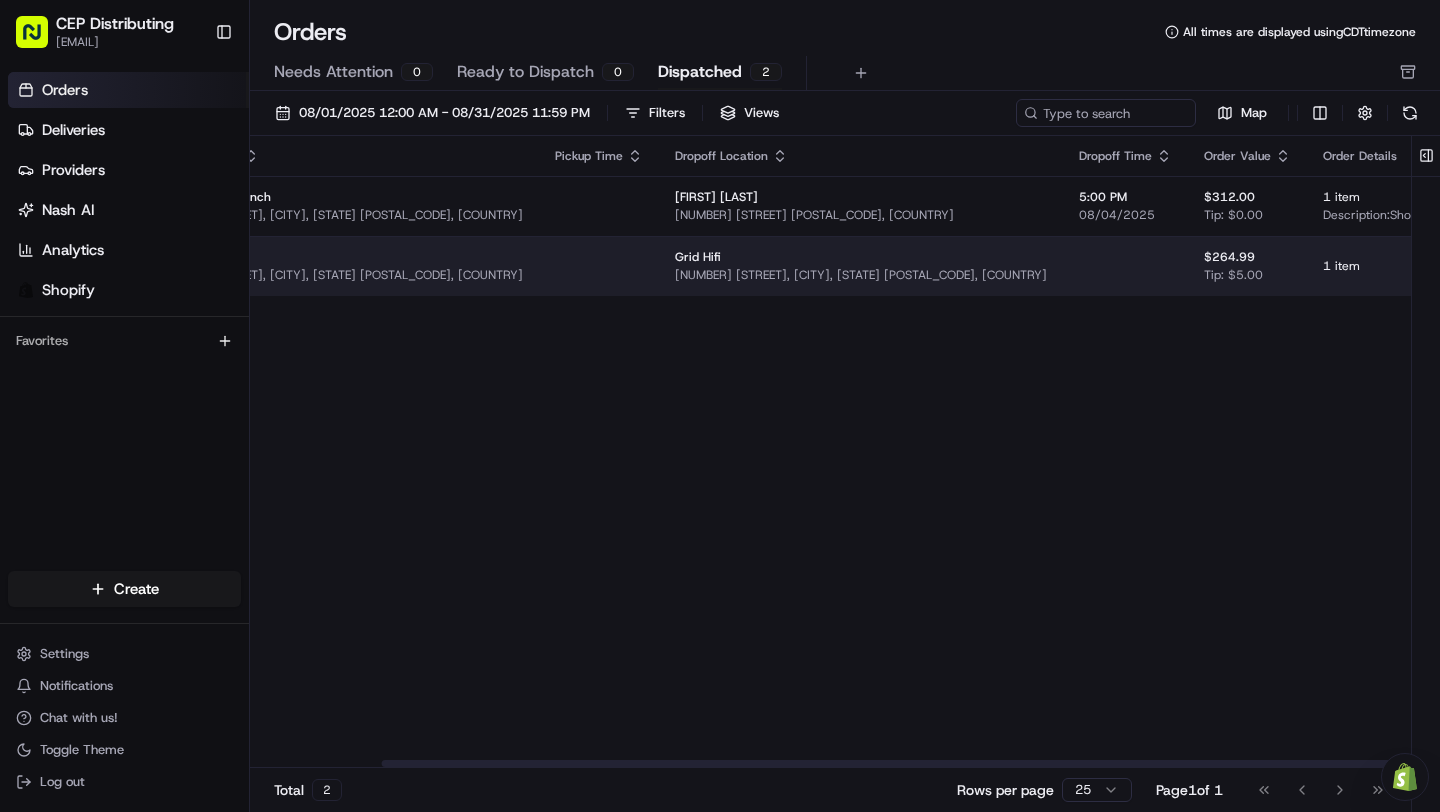 click on "View Job" at bounding box center (1511, 266) 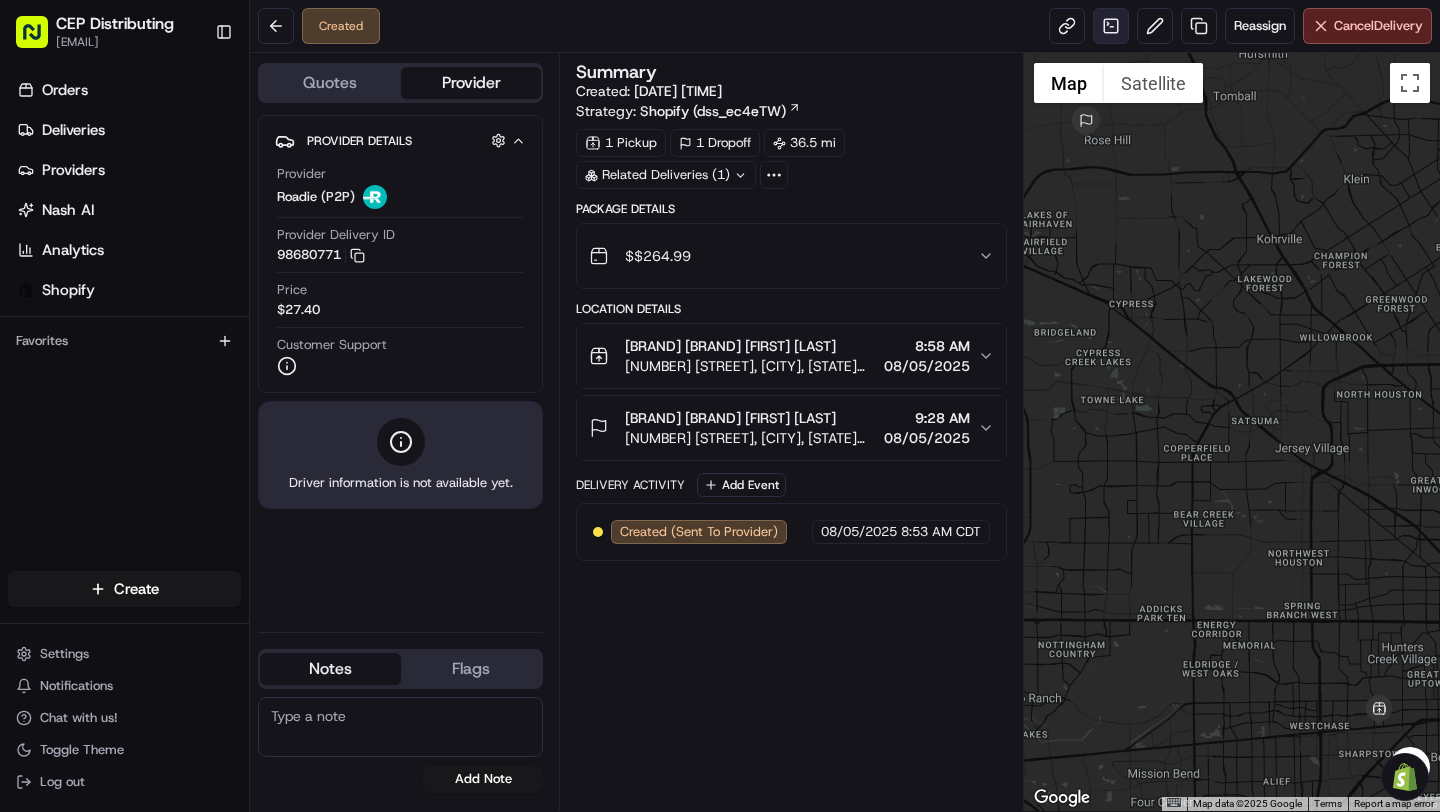 scroll, scrollTop: 0, scrollLeft: 0, axis: both 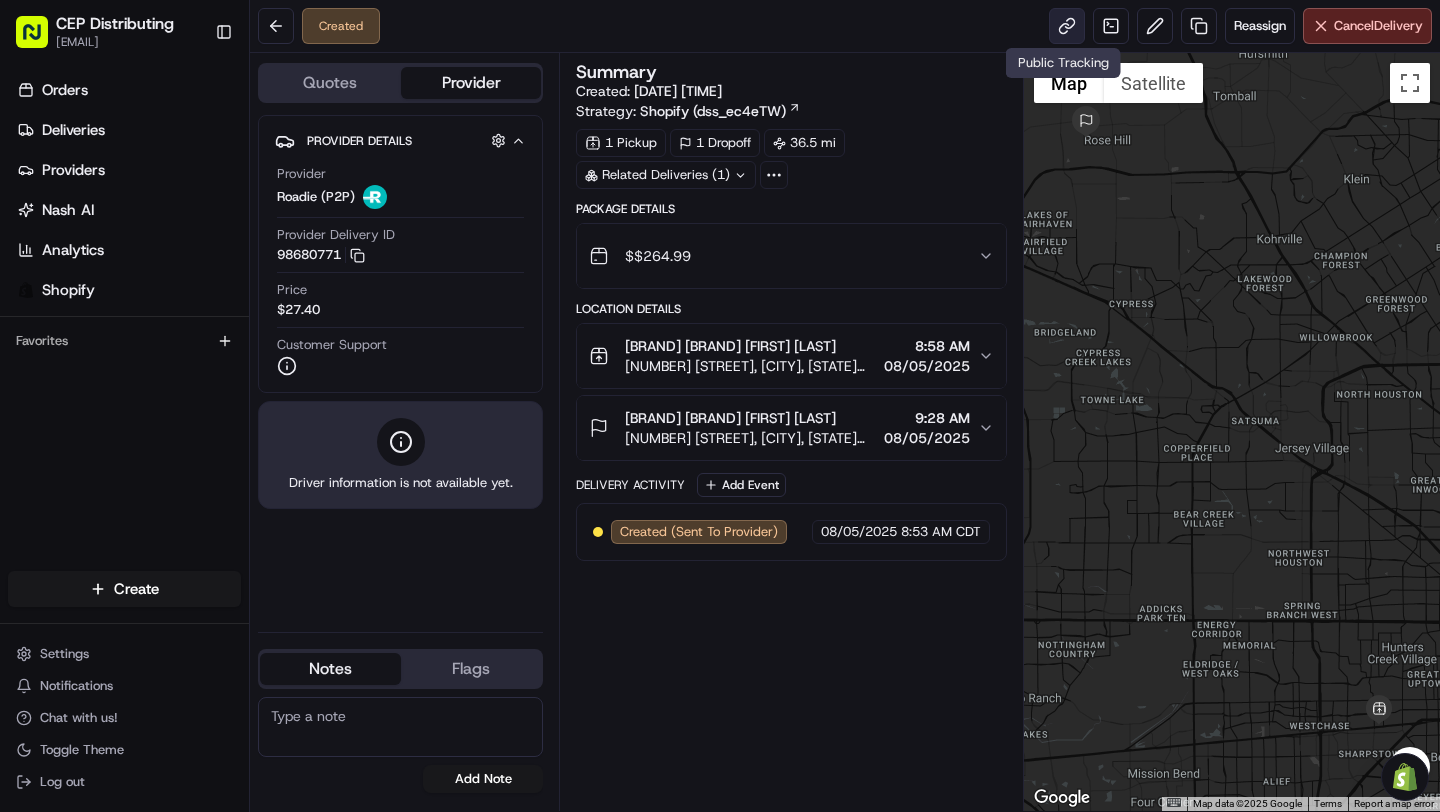 click at bounding box center [1067, 26] 